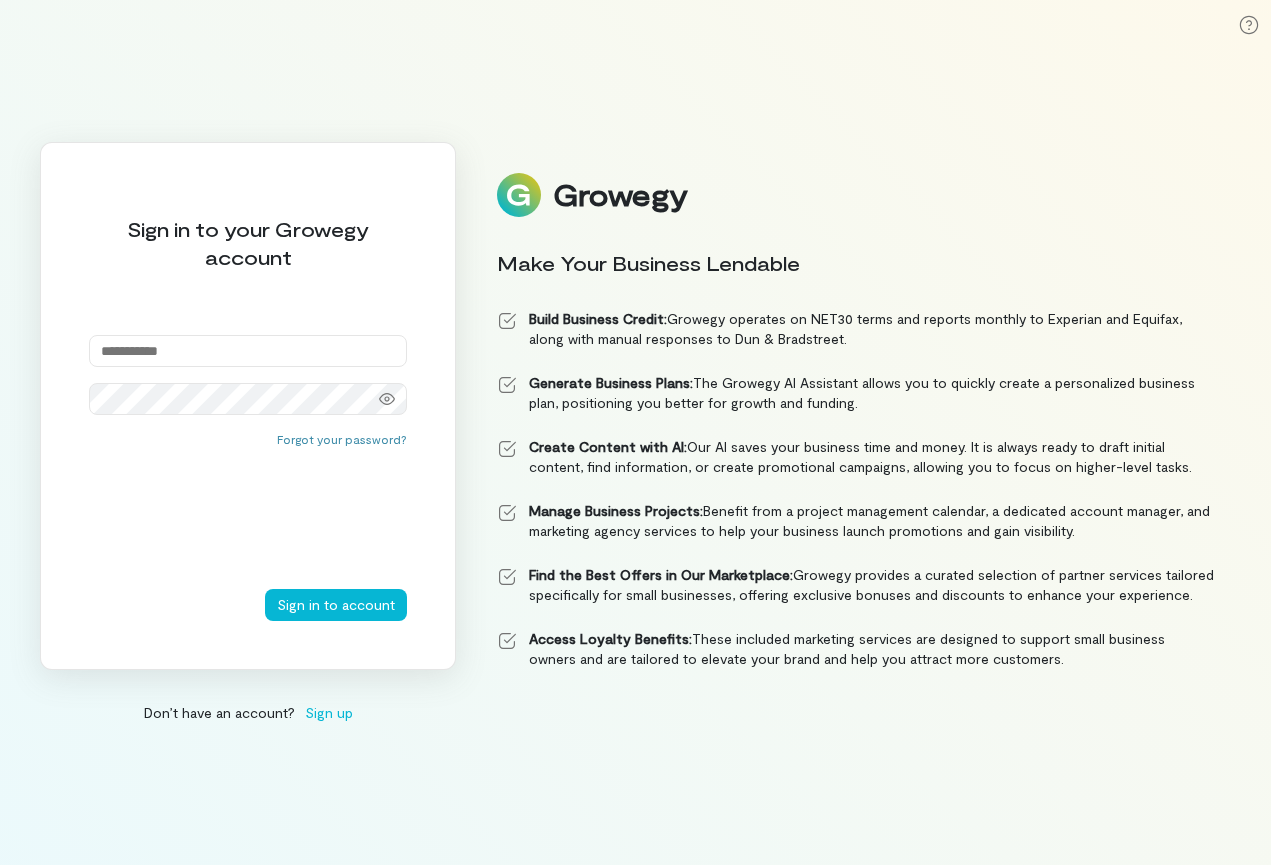 scroll, scrollTop: 0, scrollLeft: 0, axis: both 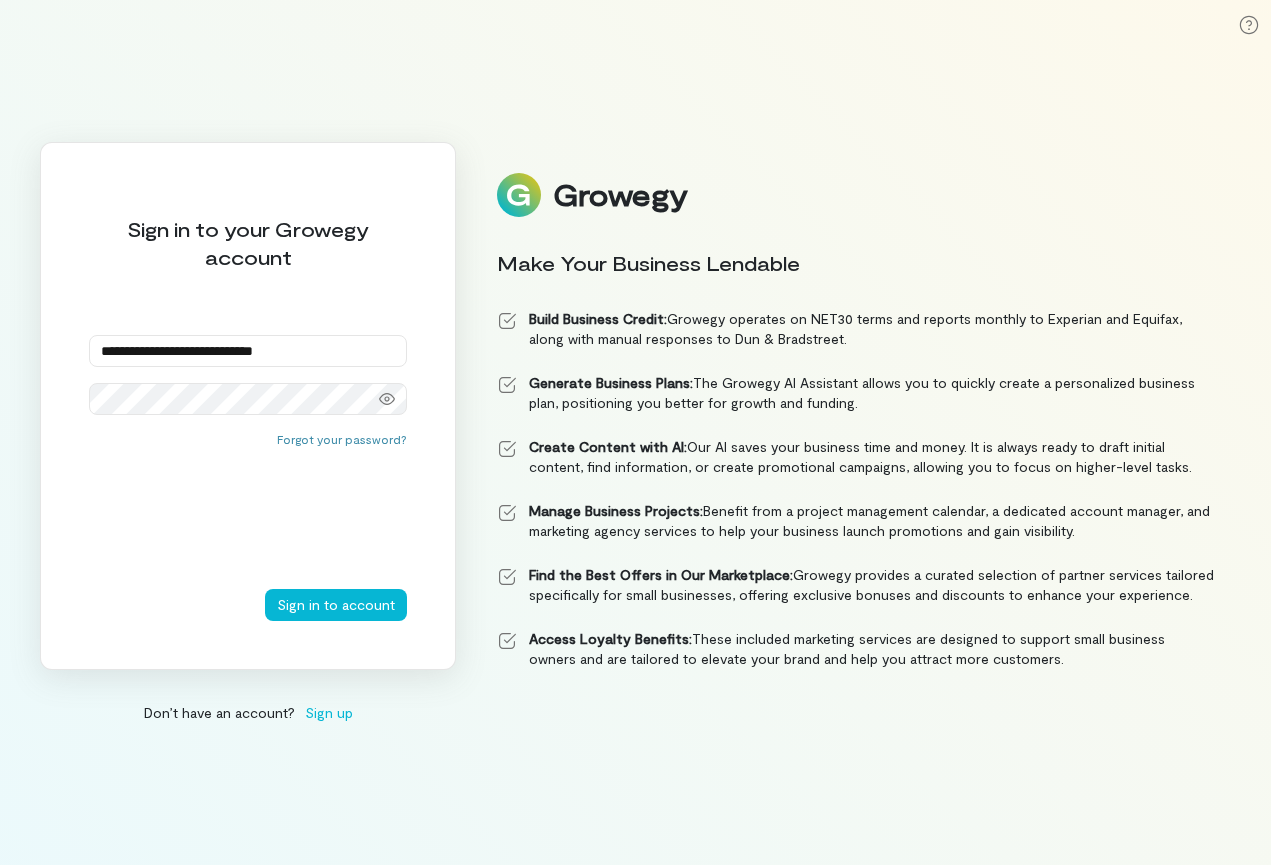 click on "Sign in to account" at bounding box center (336, 605) 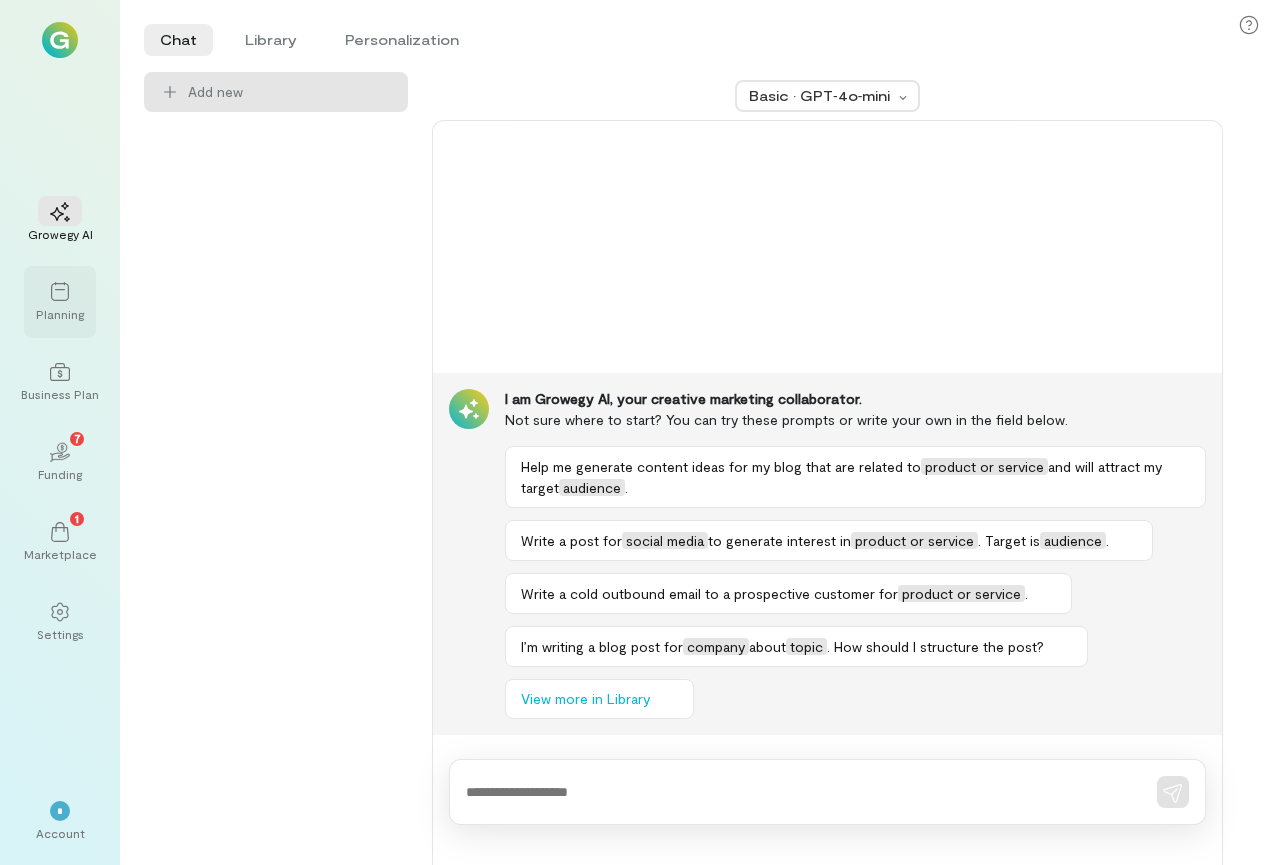 click at bounding box center [60, 291] 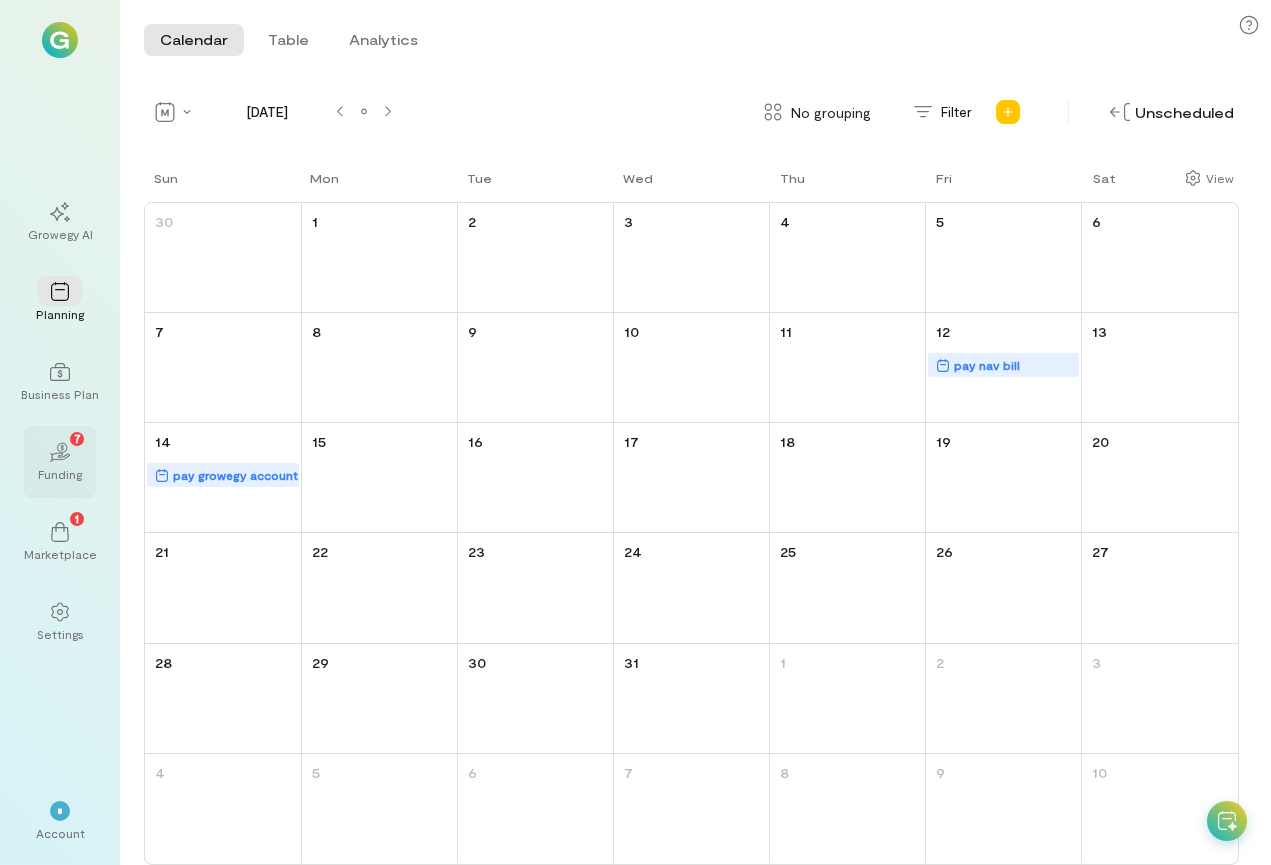 click on "02" 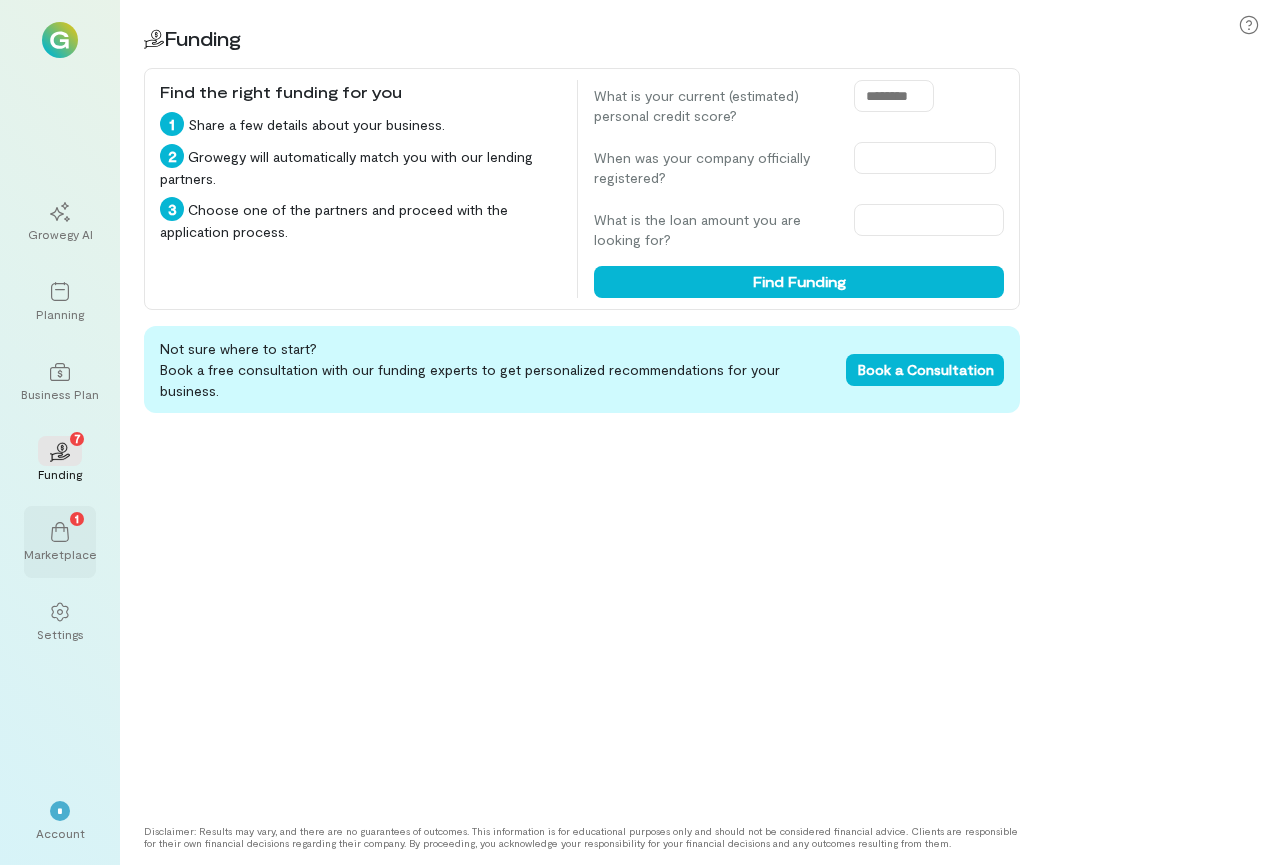 click 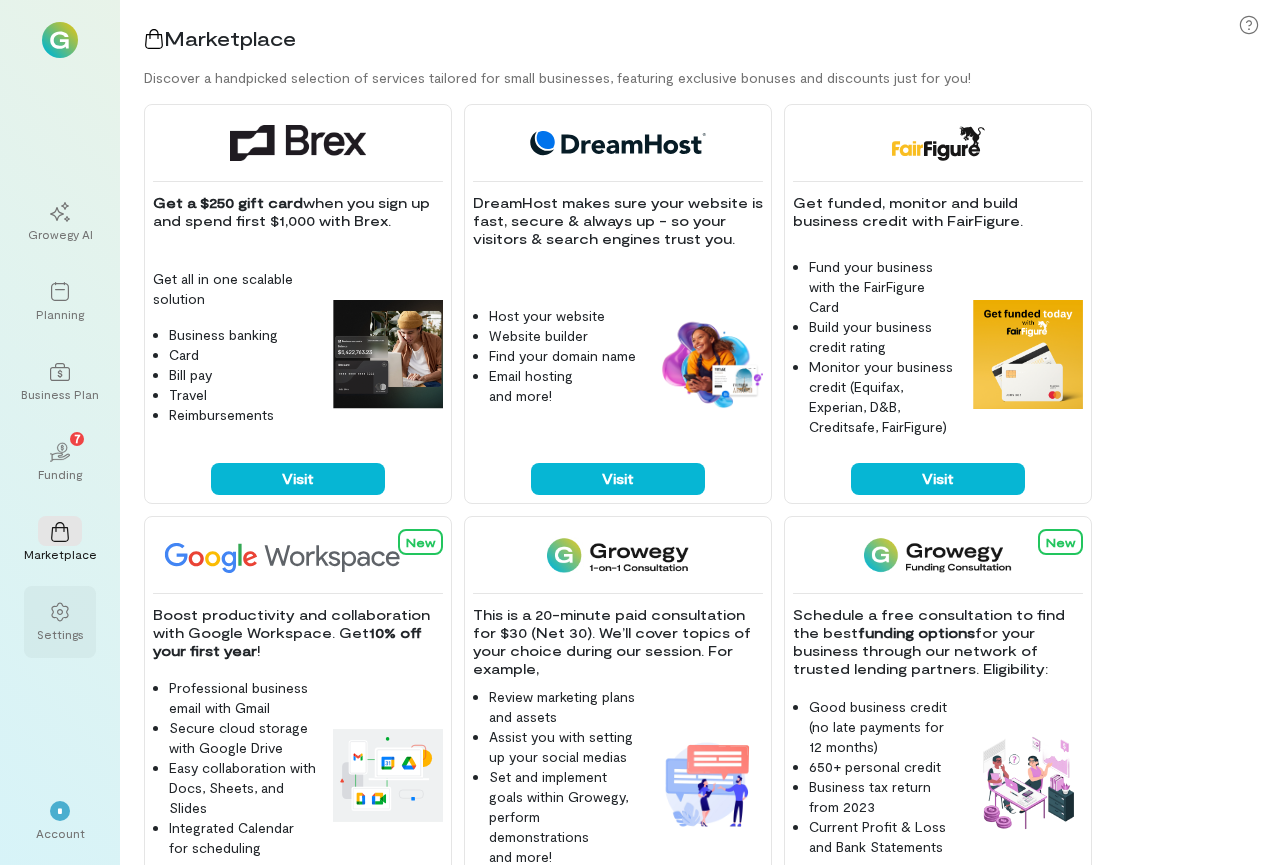 click 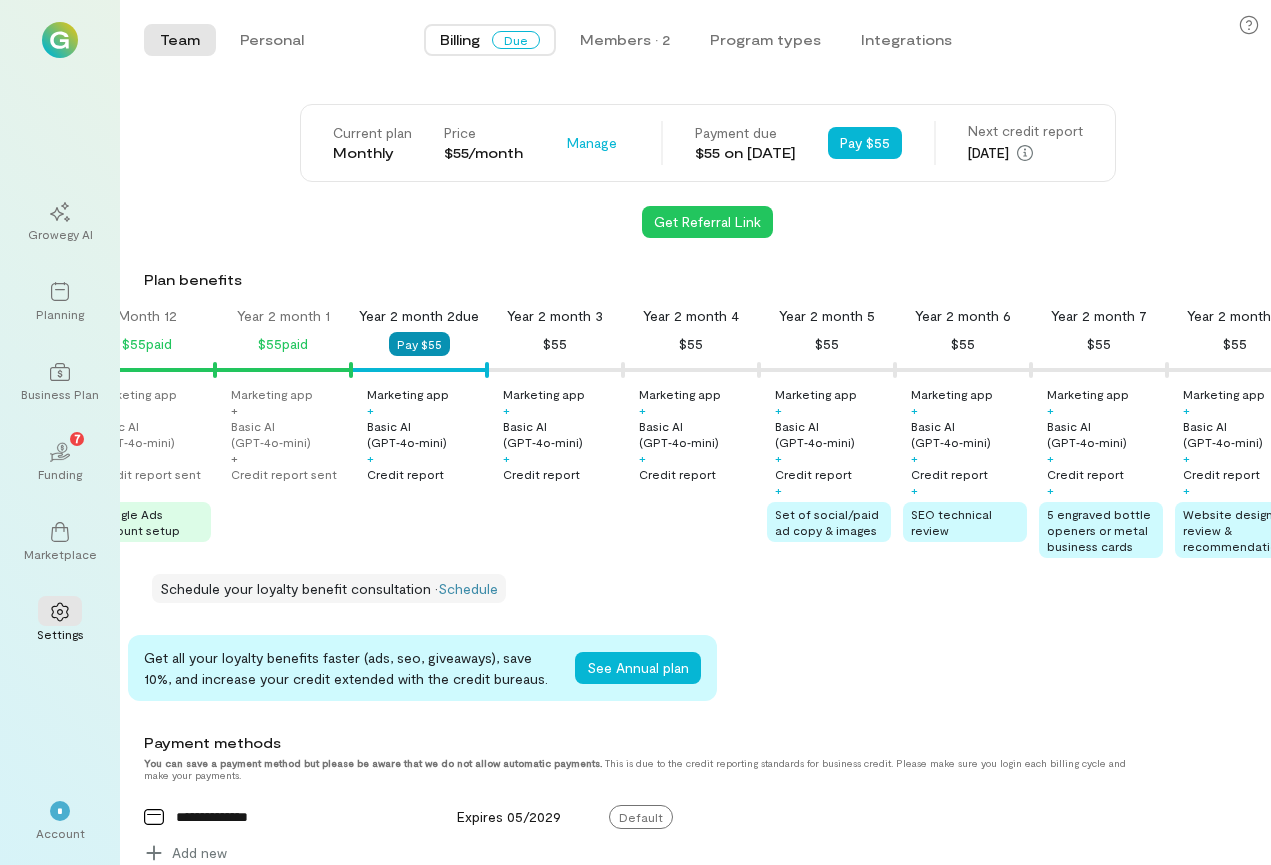 scroll, scrollTop: 0, scrollLeft: 1566, axis: horizontal 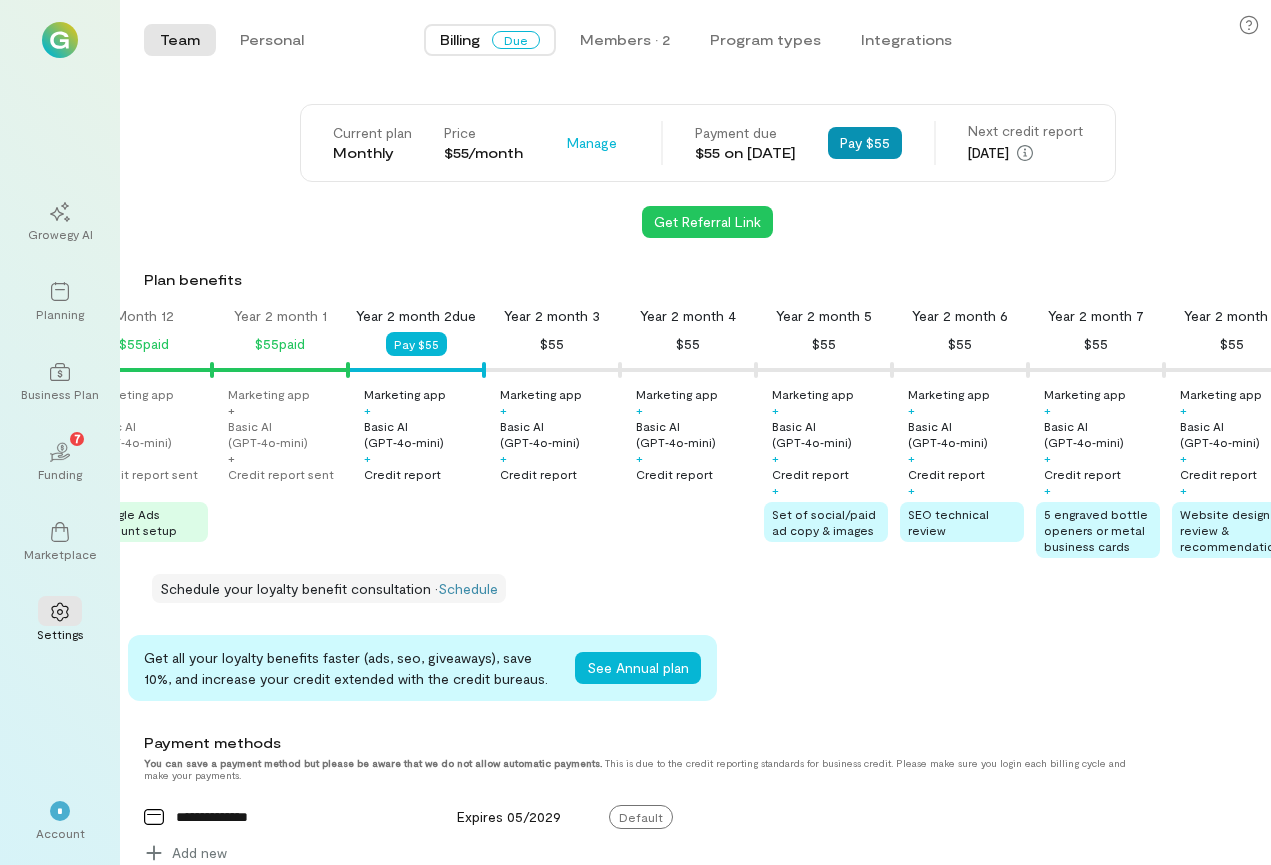 click on "Pay $55" at bounding box center (865, 143) 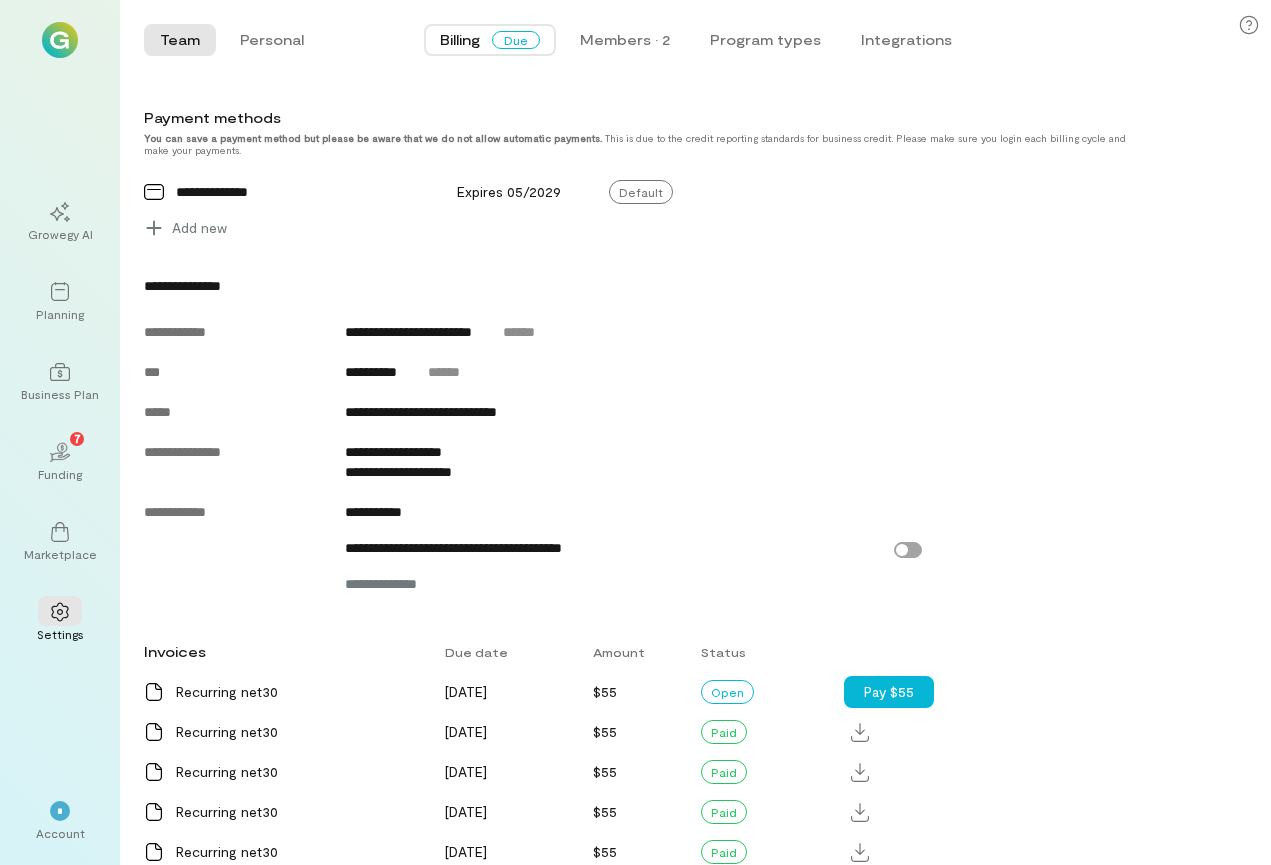 scroll, scrollTop: 628, scrollLeft: 0, axis: vertical 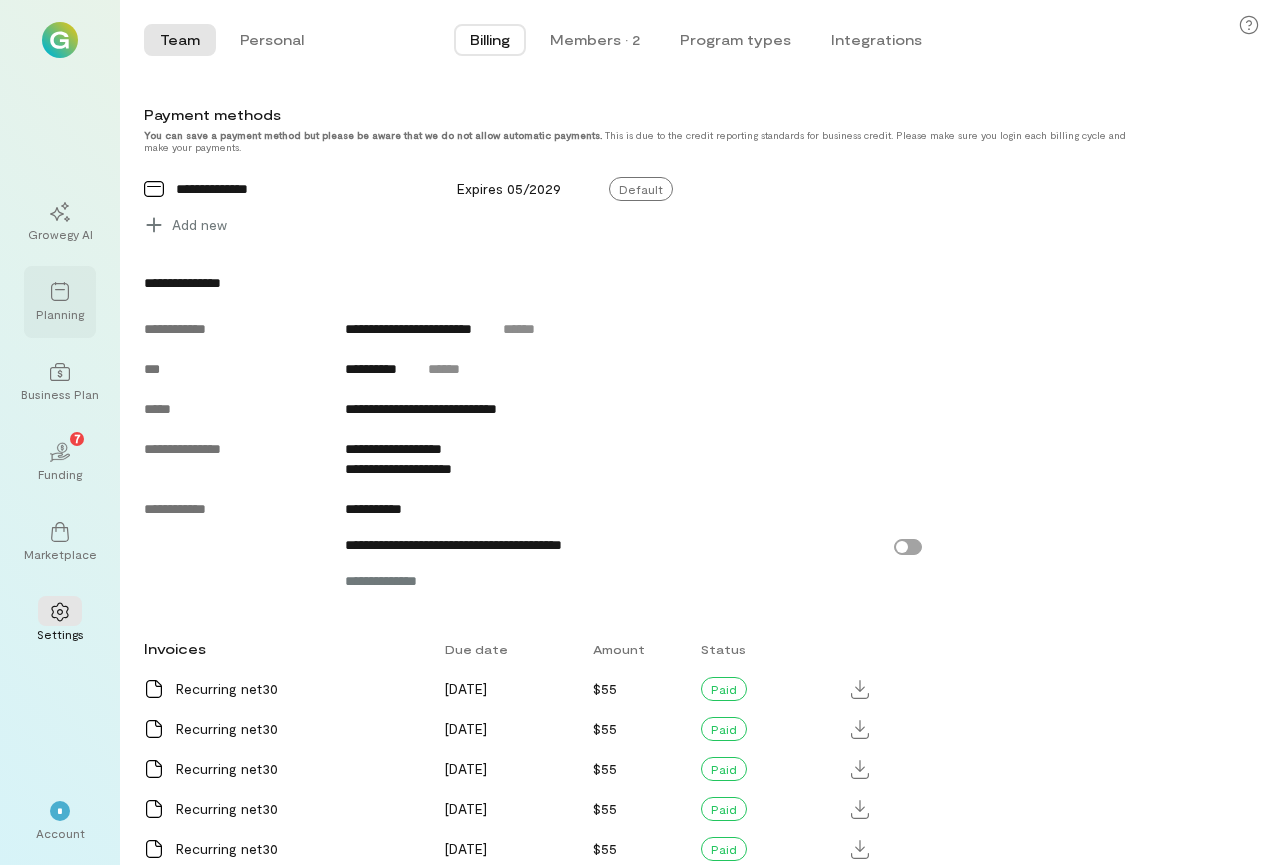 click on "Planning" at bounding box center (60, 314) 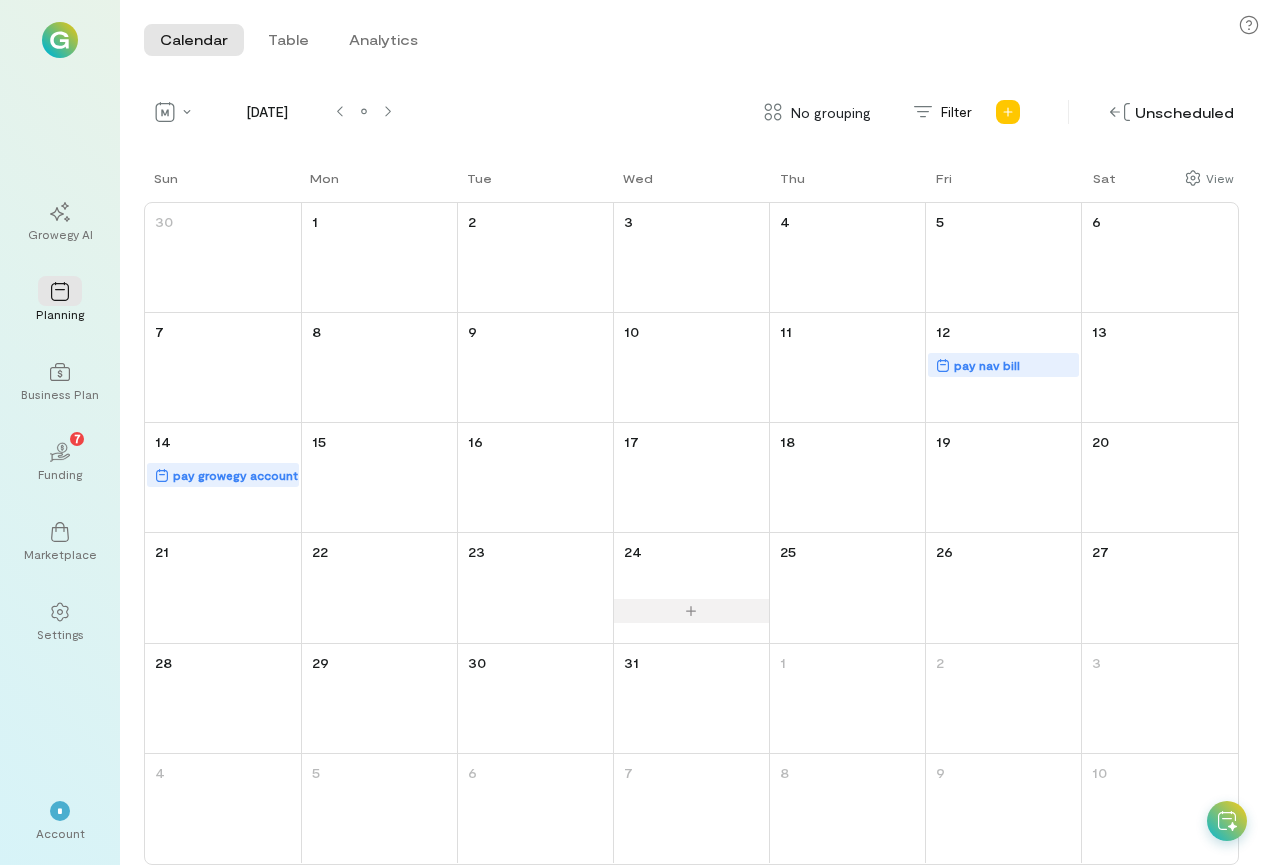 scroll, scrollTop: 0, scrollLeft: 0, axis: both 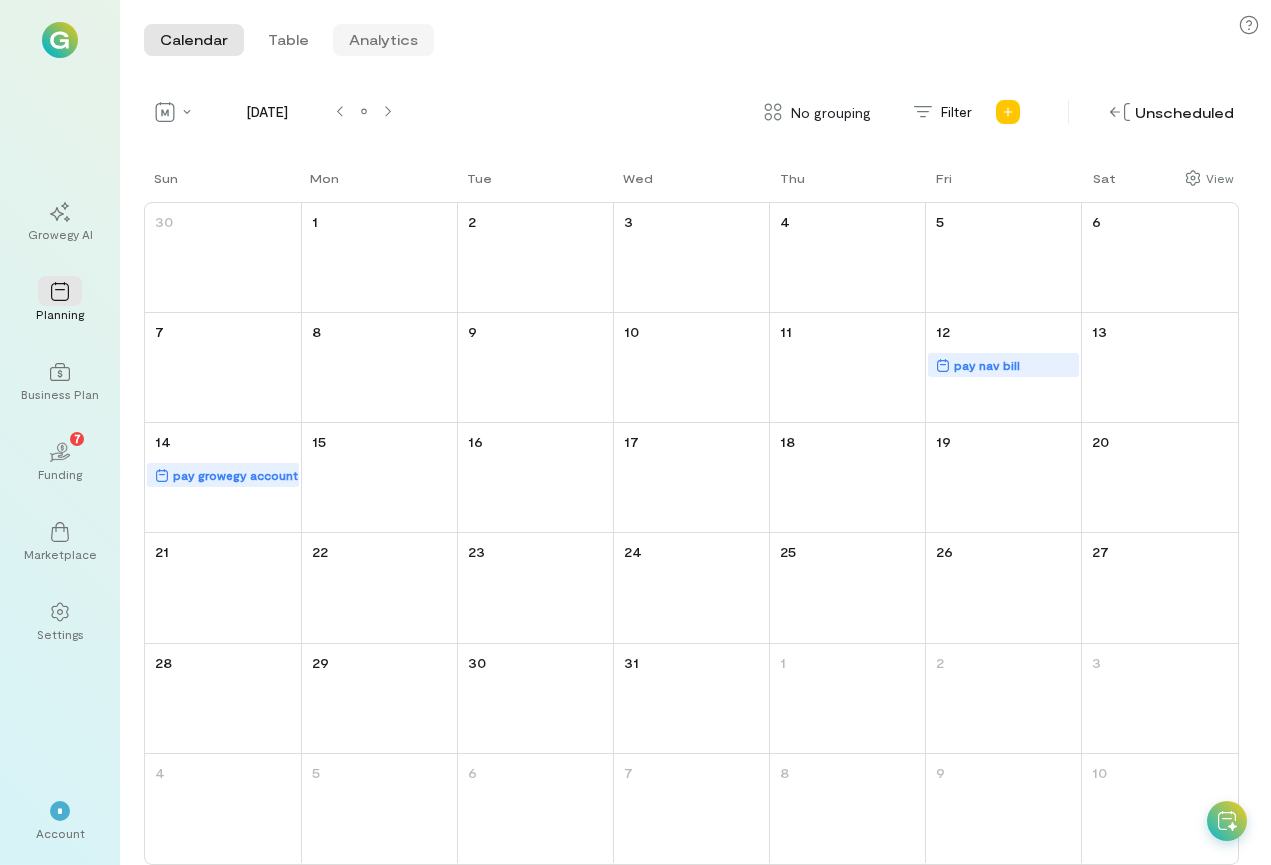 click on "Analytics" at bounding box center [383, 40] 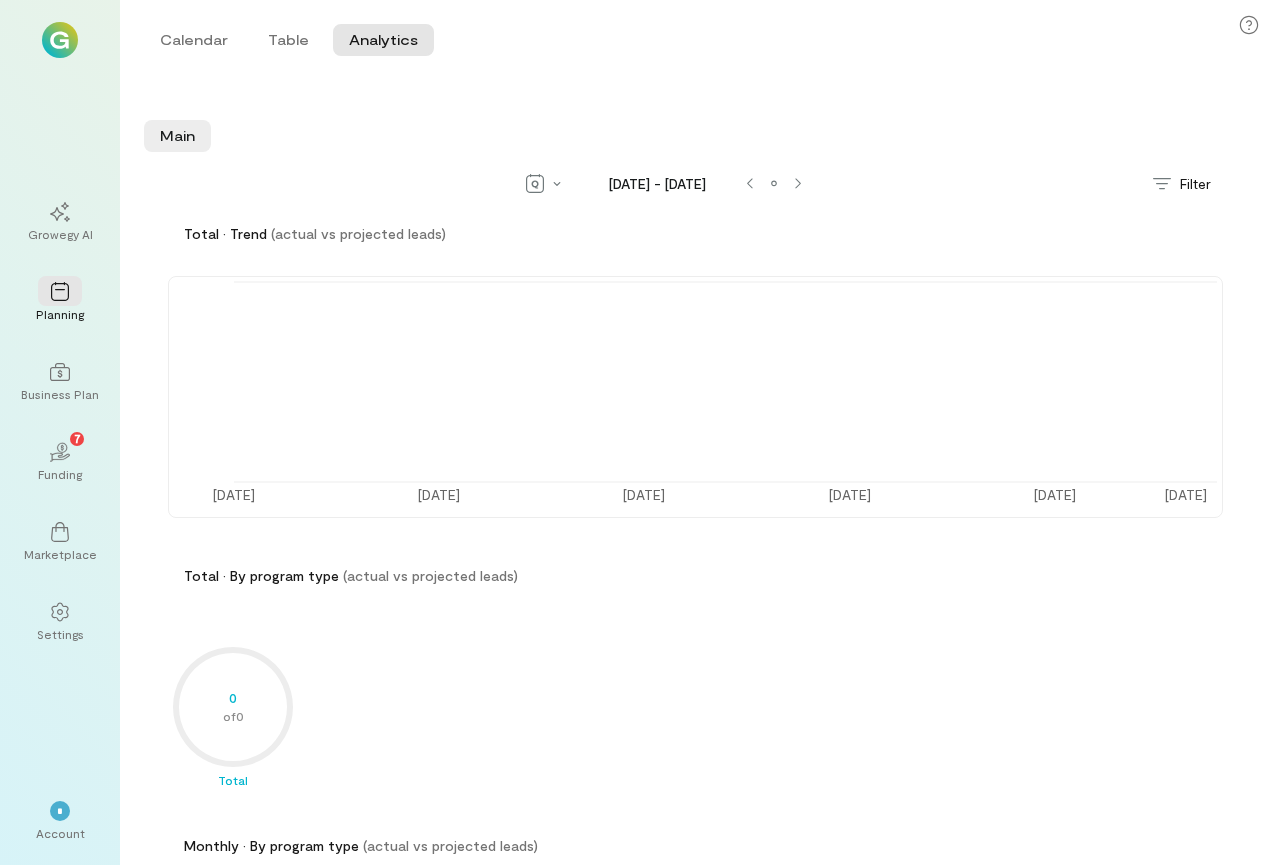 scroll, scrollTop: 0, scrollLeft: 0, axis: both 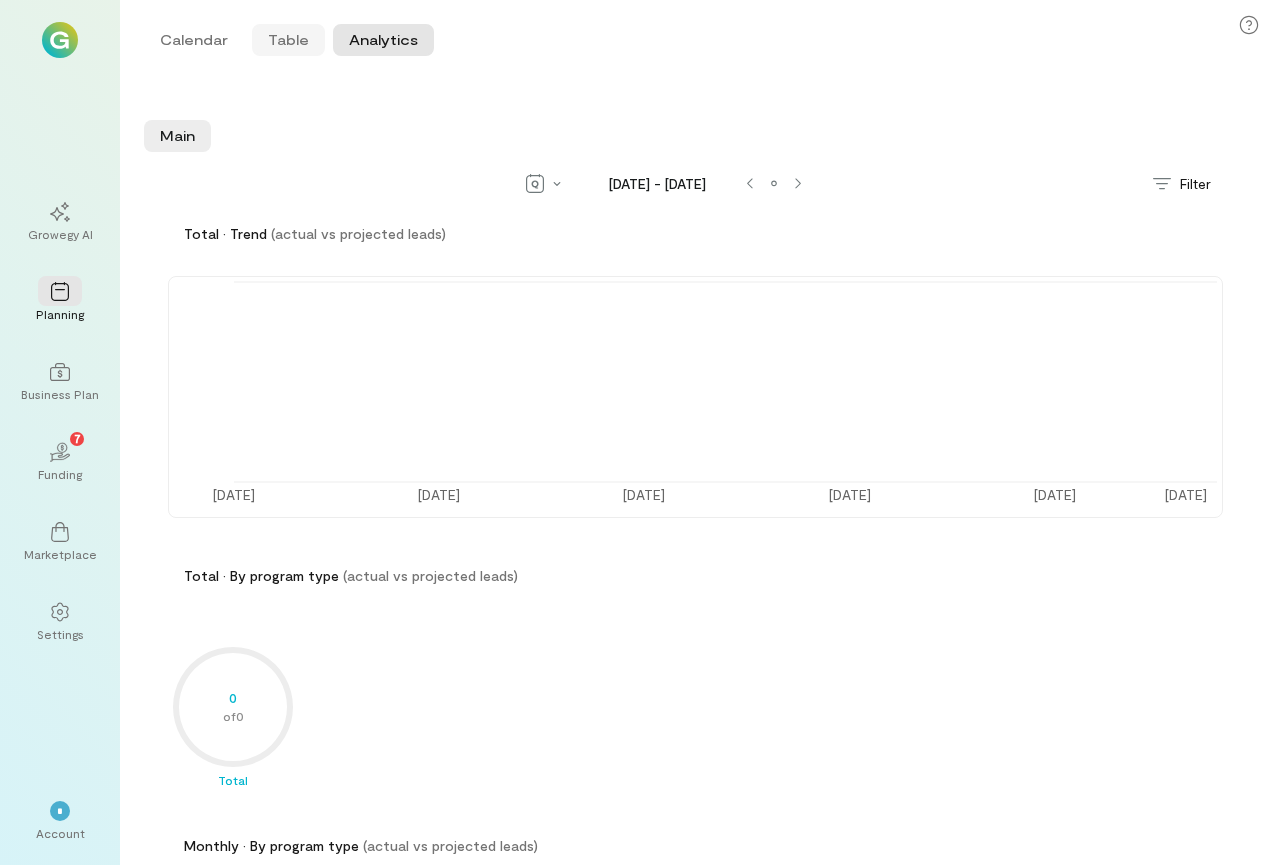 click on "Table" at bounding box center (288, 40) 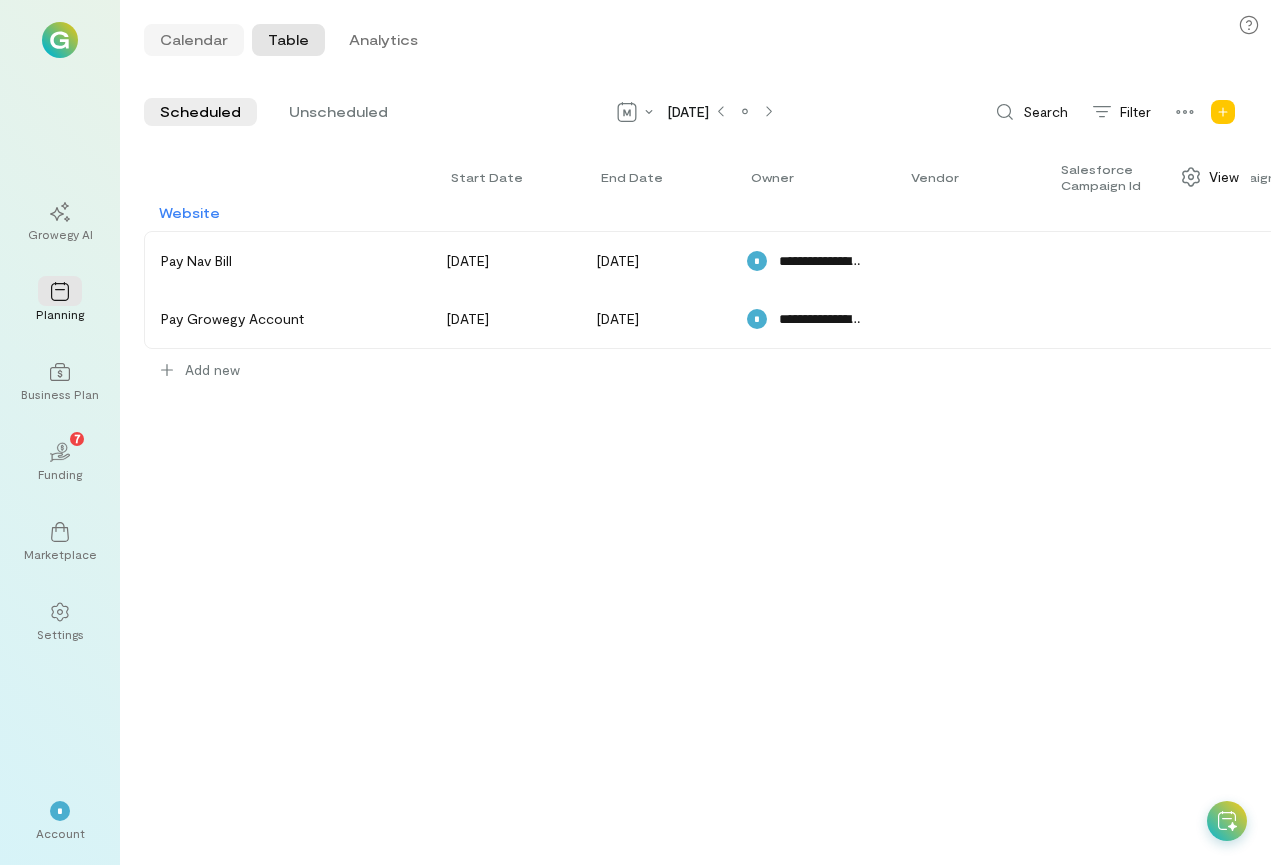 click on "Calendar" at bounding box center [194, 40] 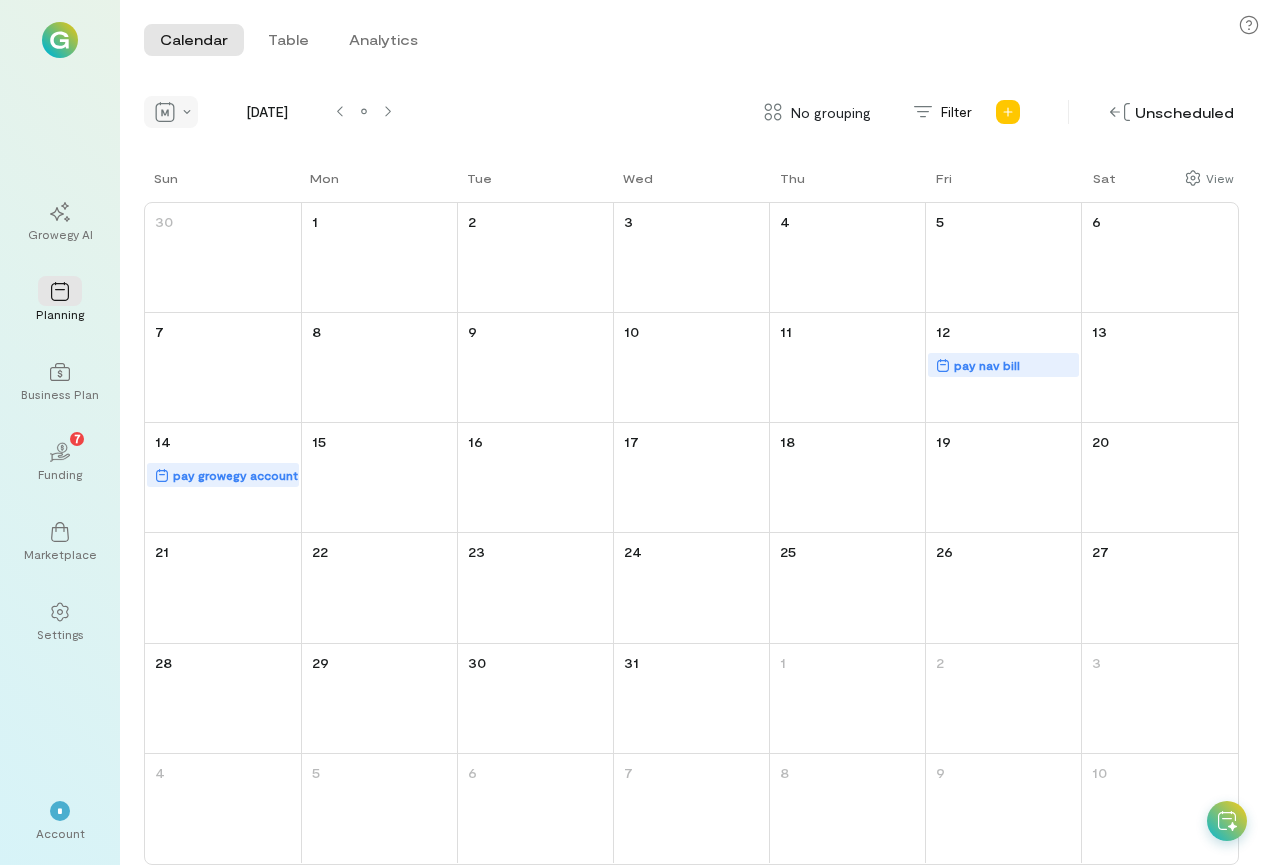 click at bounding box center (171, 112) 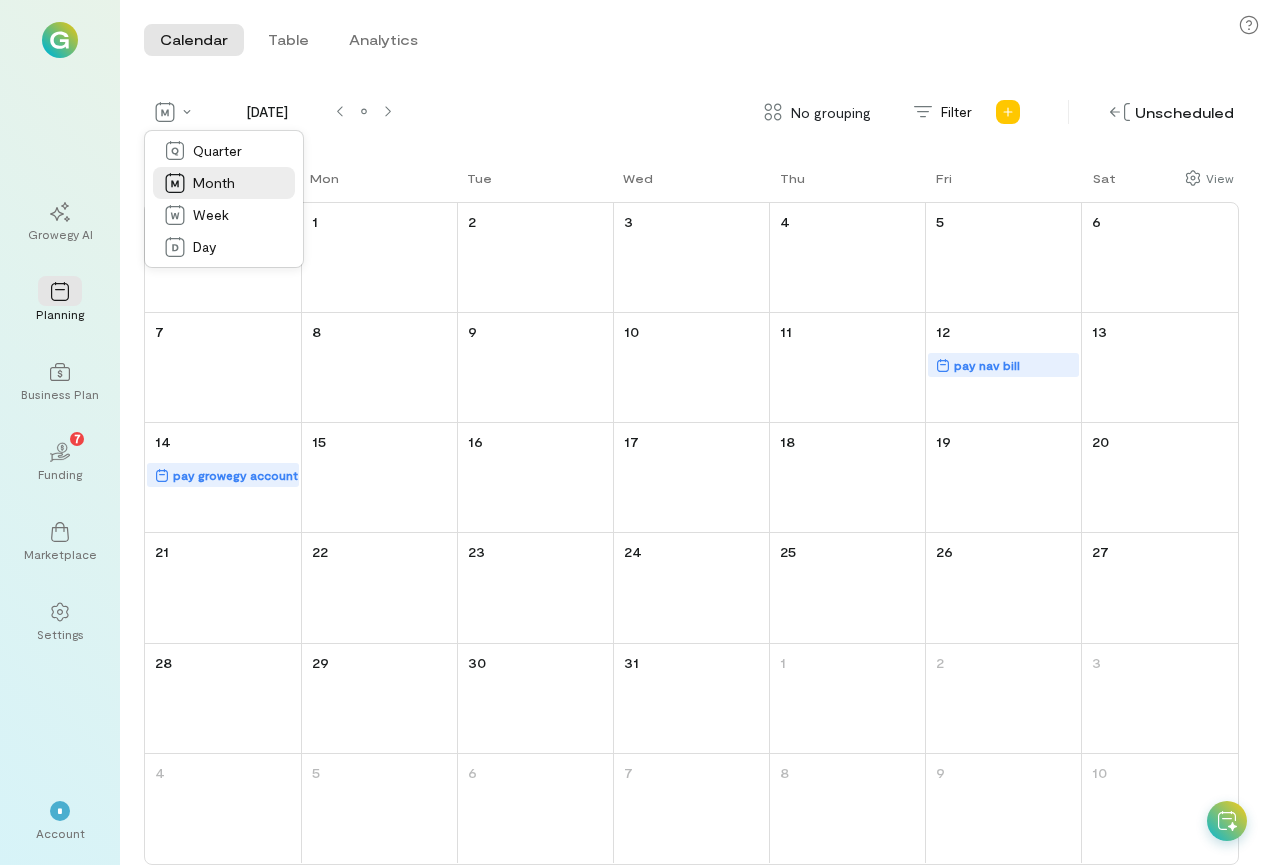 click on "Calendar Table Analytics Calendar Table Analytics Quarter Month Week Day [DATE] No grouping Filter Unscheduled View Sun Mon Tue Wed Thu Fri Sat 30 1 2 3 4 5 6 7 8 9 10 11 12 pay nav bill 13 14 pay growegy account 15 16 17 18 19 20 21 22 23 24 25 26 27 28 29 30 31 1 2 3 4 5 6 7 8 9 10" at bounding box center [695, 432] 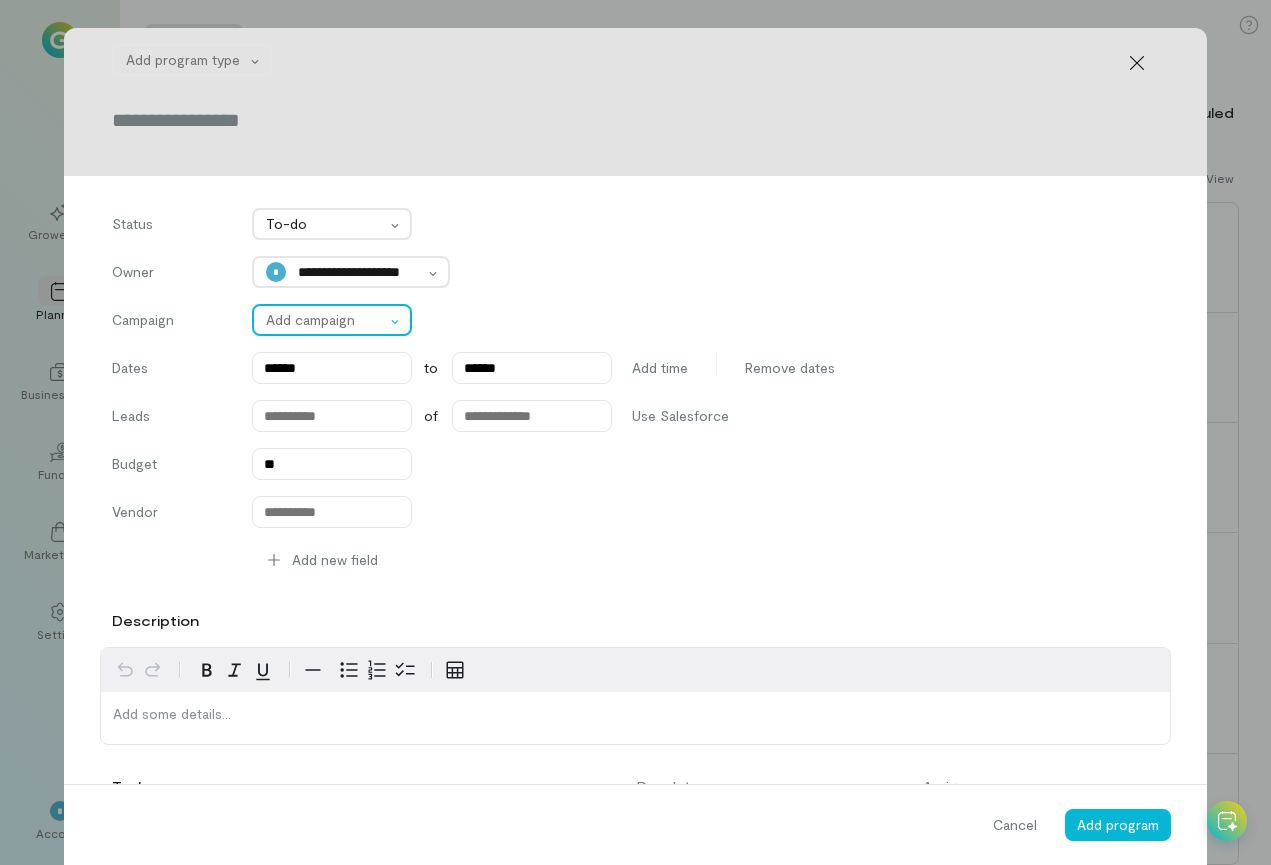 click on "Add campaign" at bounding box center (325, 320) 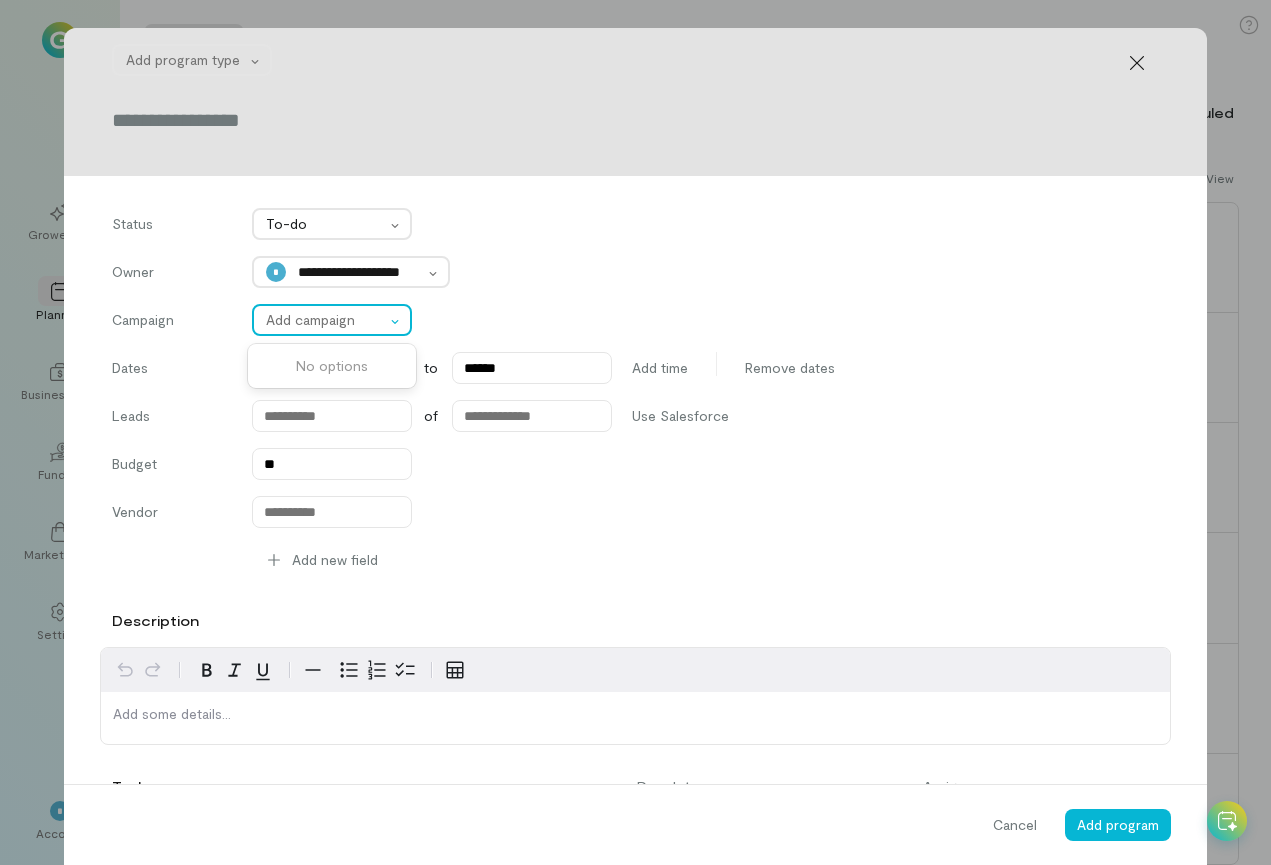 click 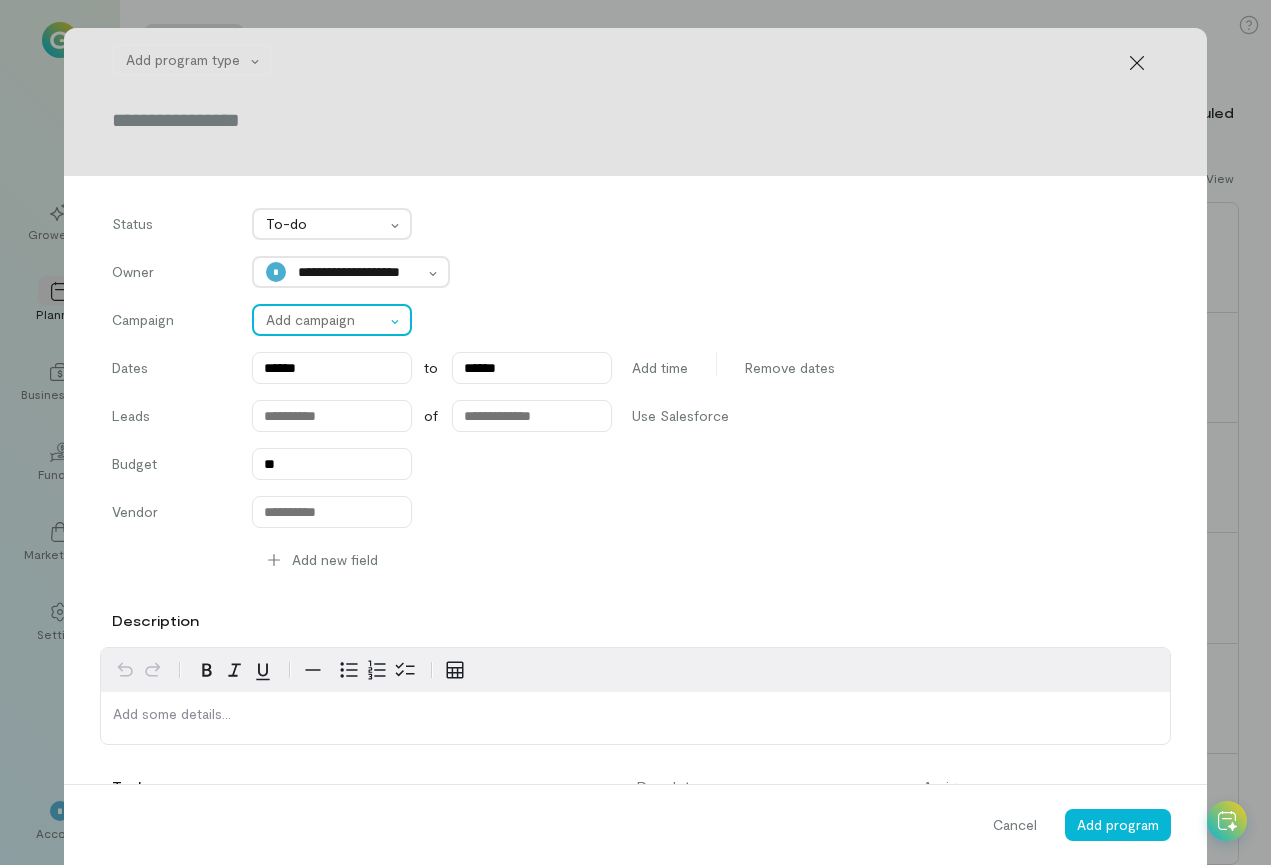 click 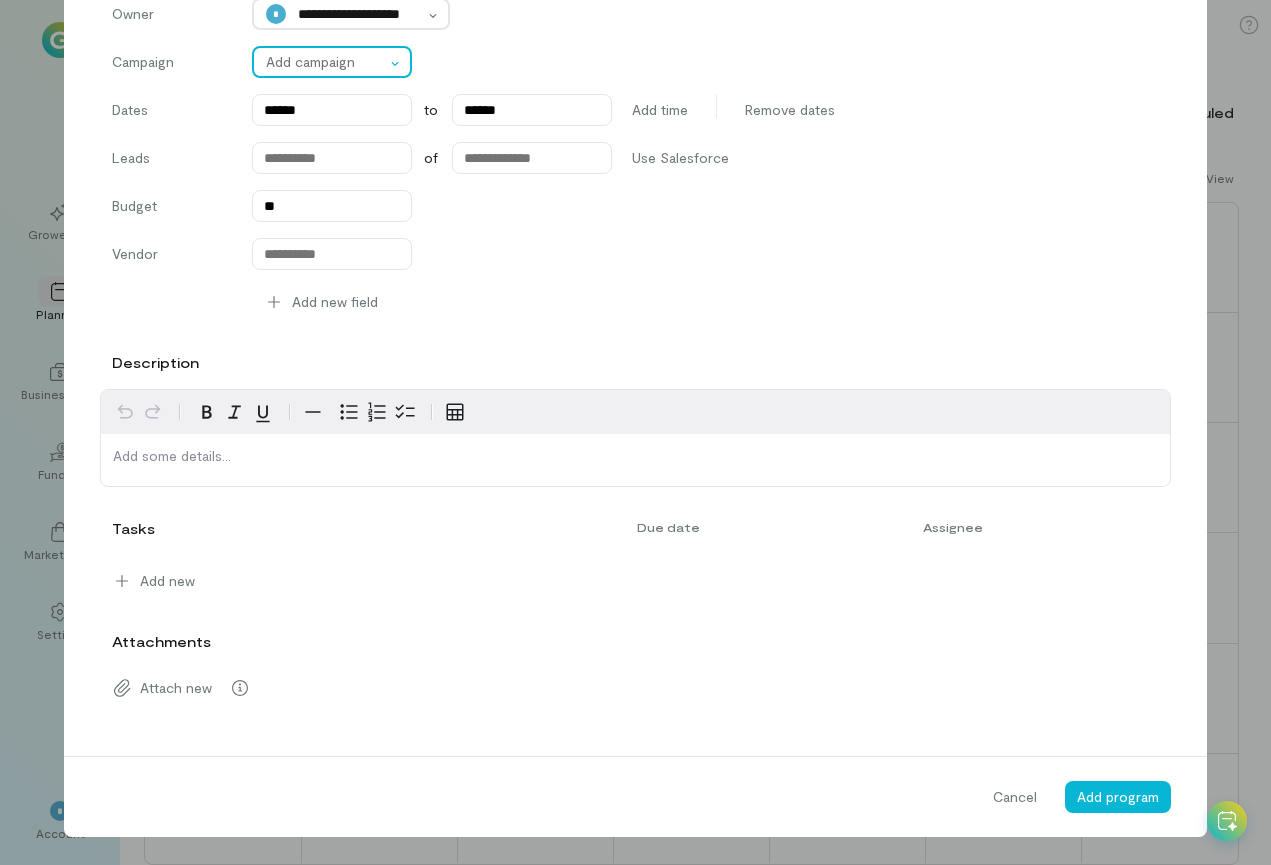 scroll, scrollTop: 258, scrollLeft: 0, axis: vertical 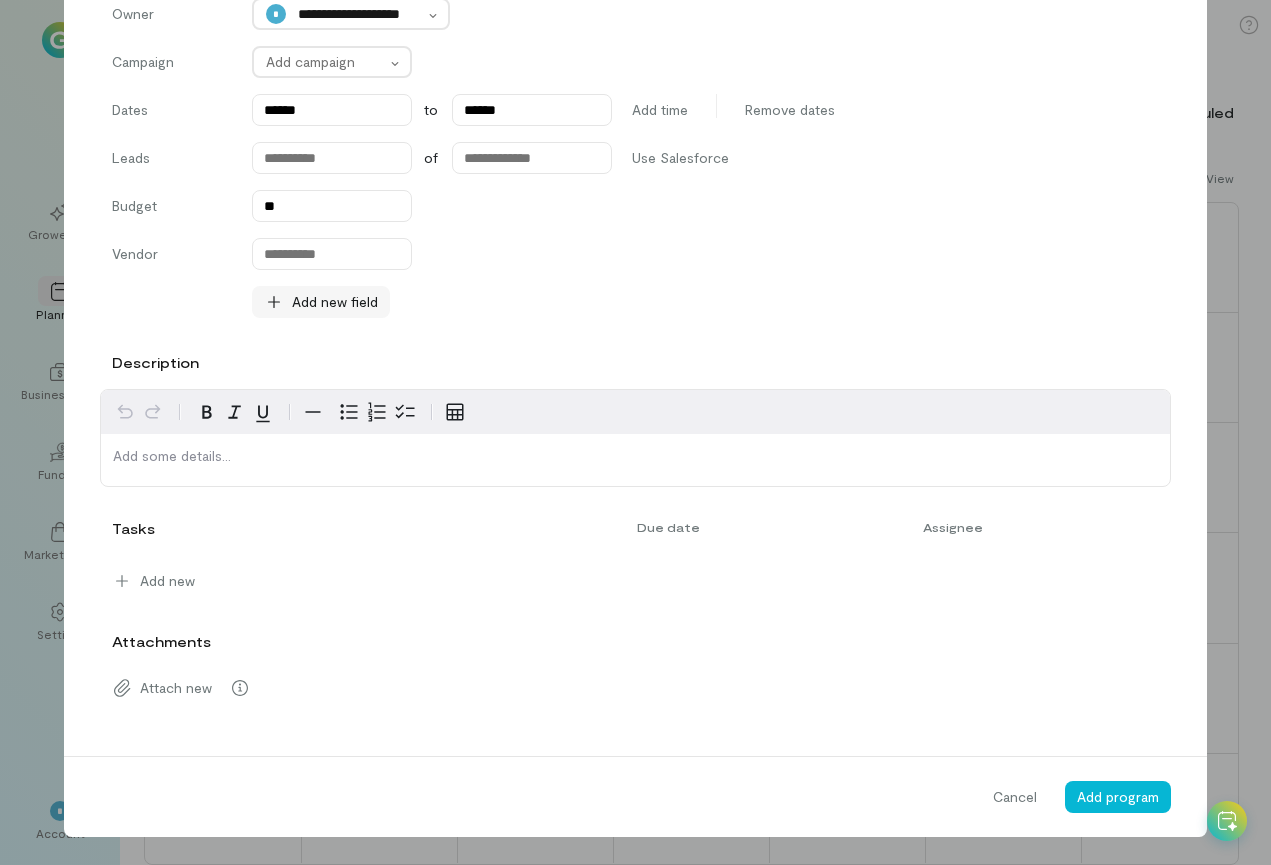 click 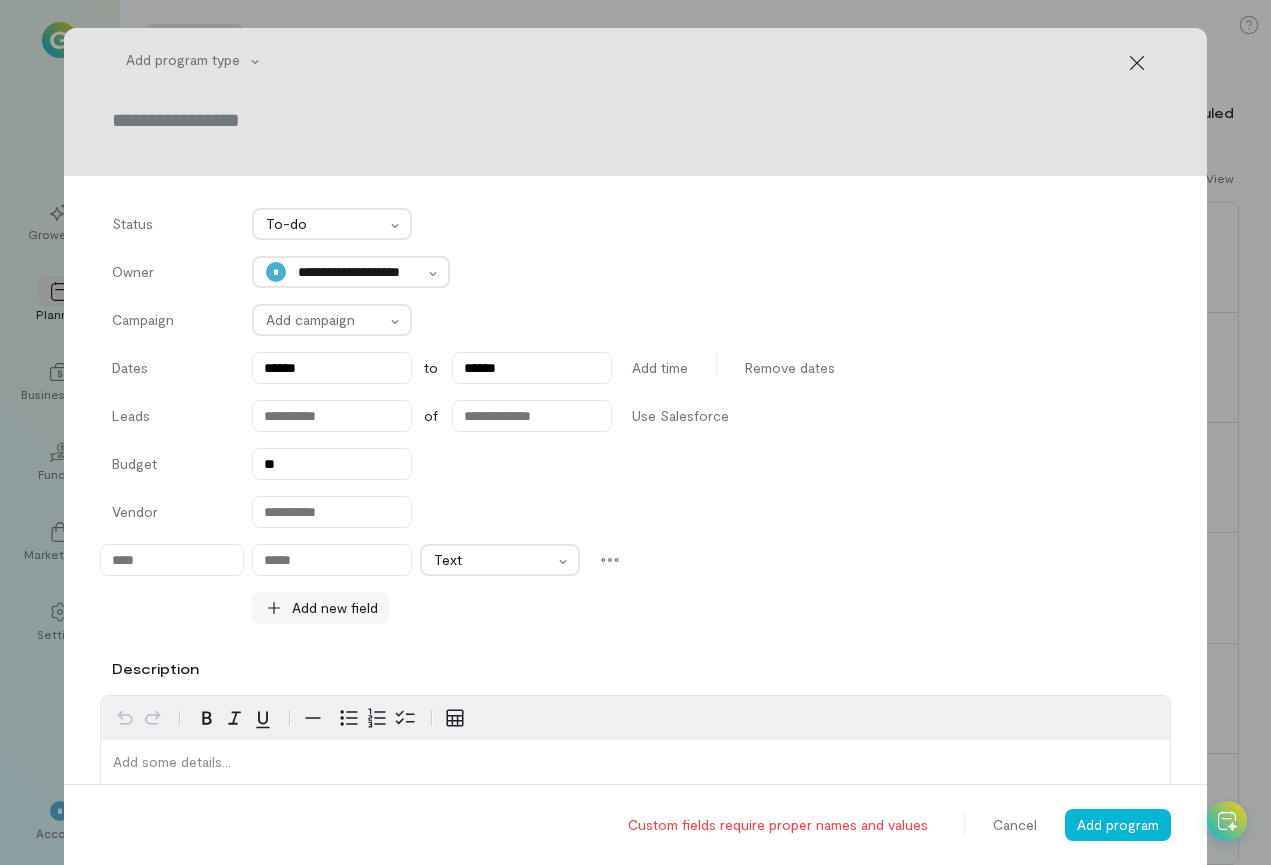 scroll, scrollTop: 0, scrollLeft: 0, axis: both 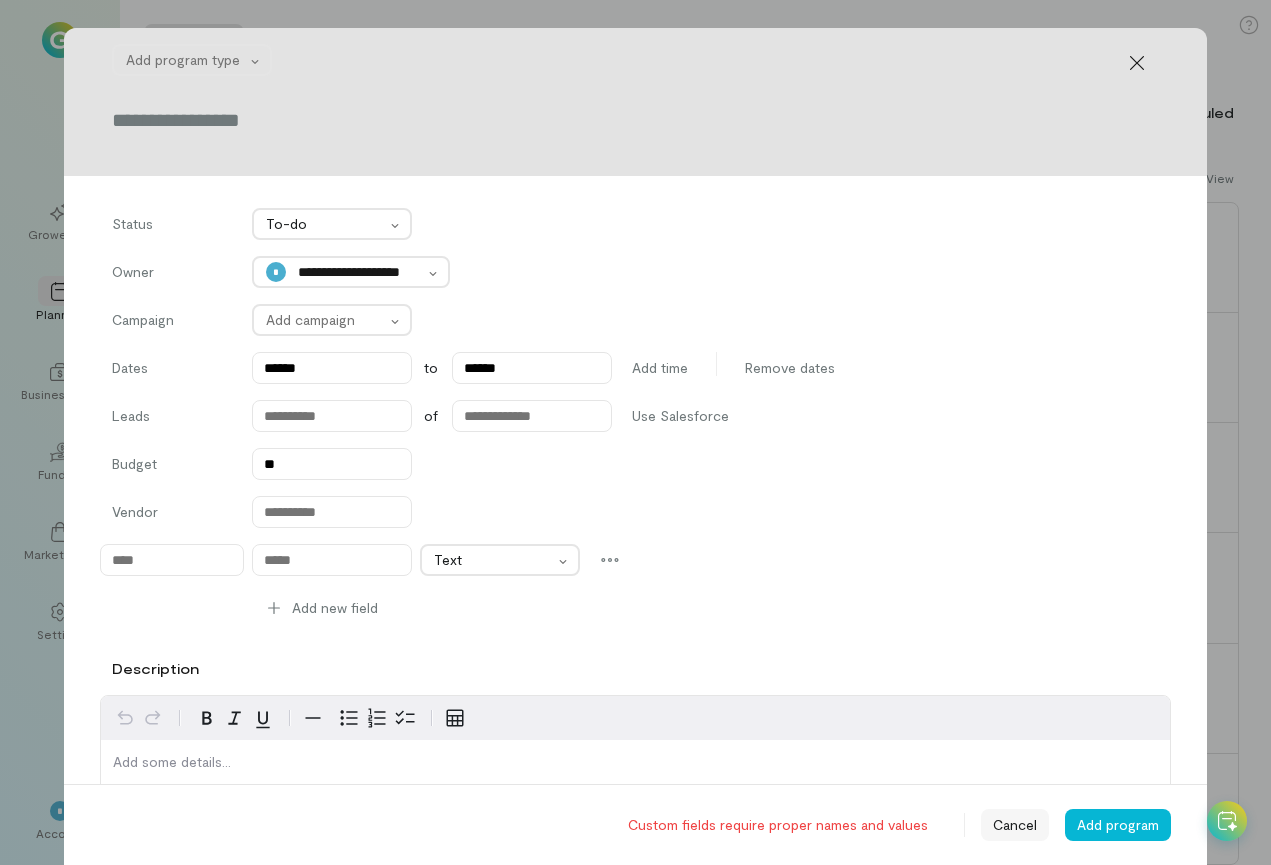 click on "Cancel" at bounding box center (1015, 825) 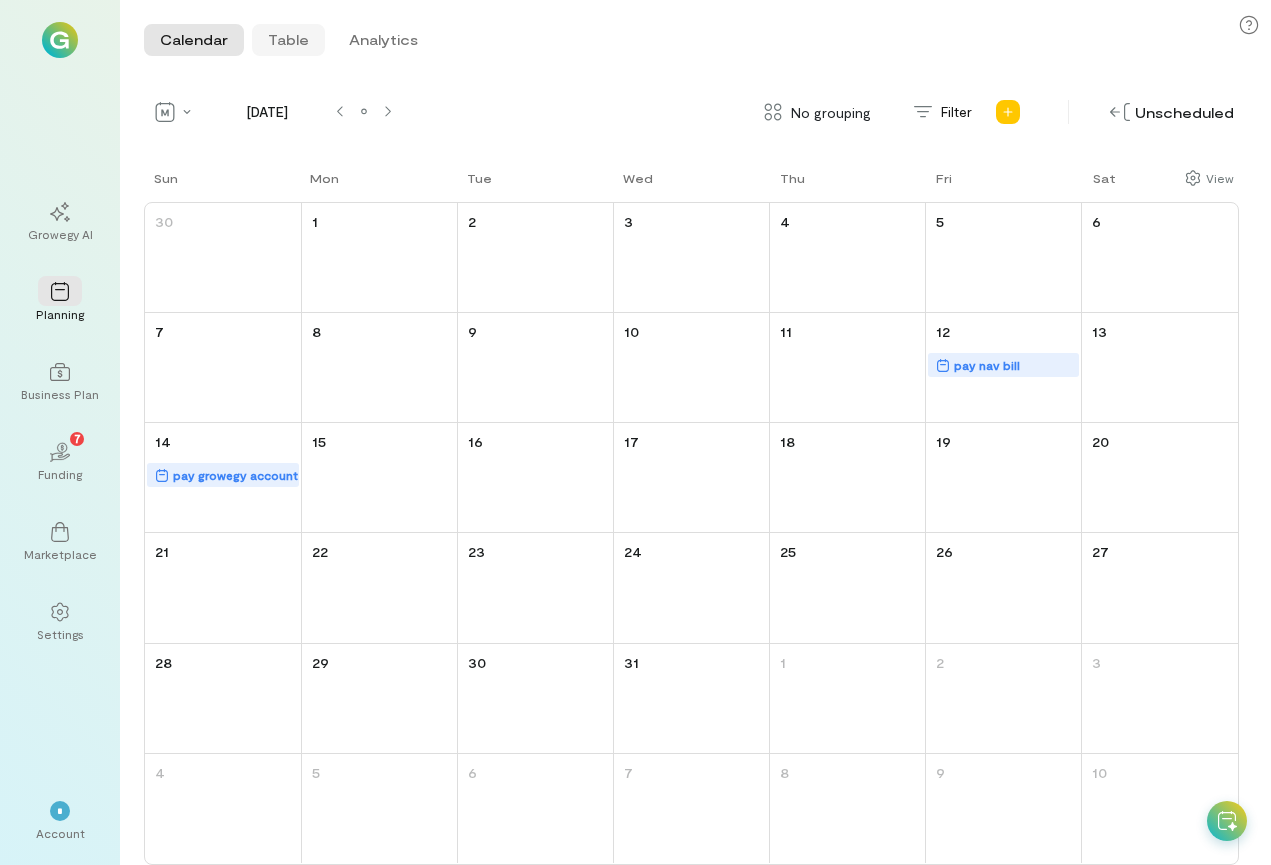 click on "Table" at bounding box center [288, 40] 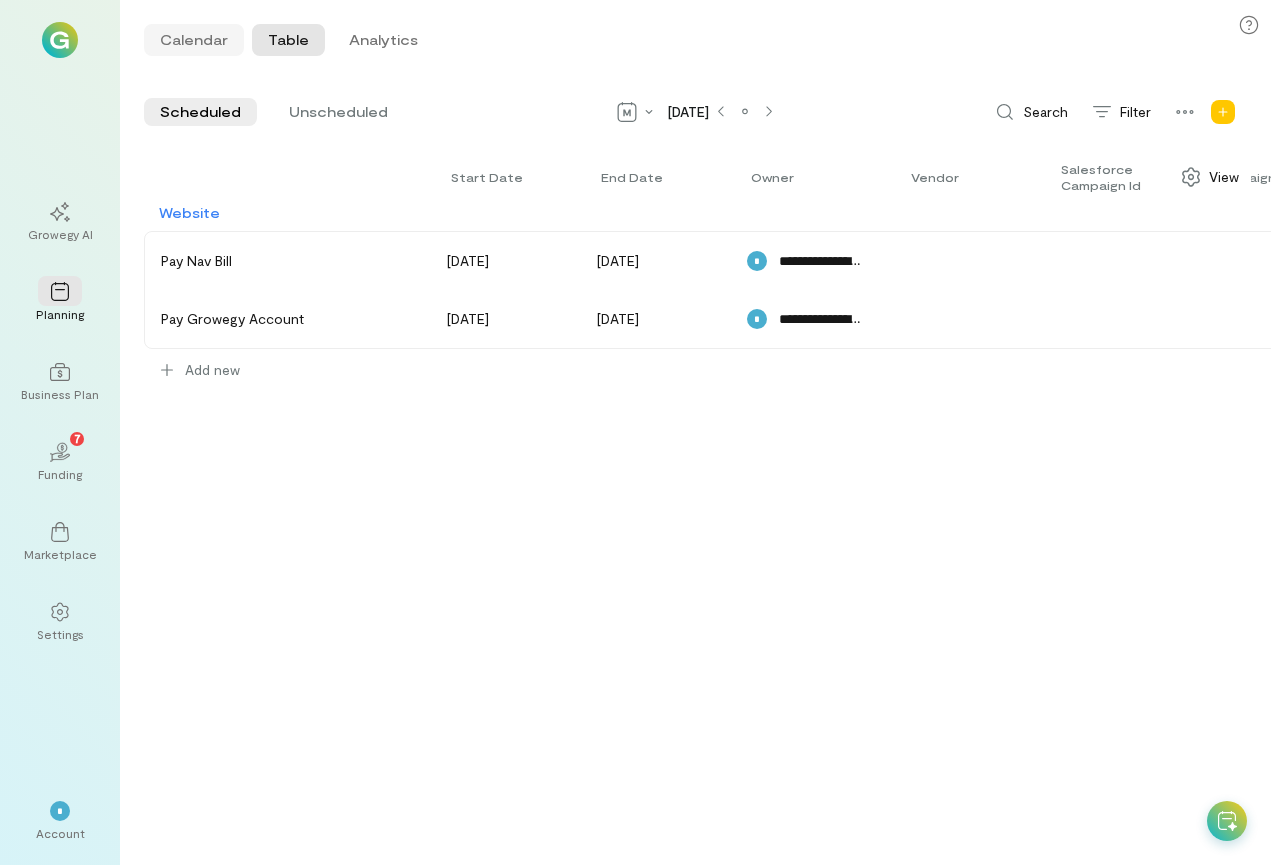 click on "Calendar" at bounding box center (194, 40) 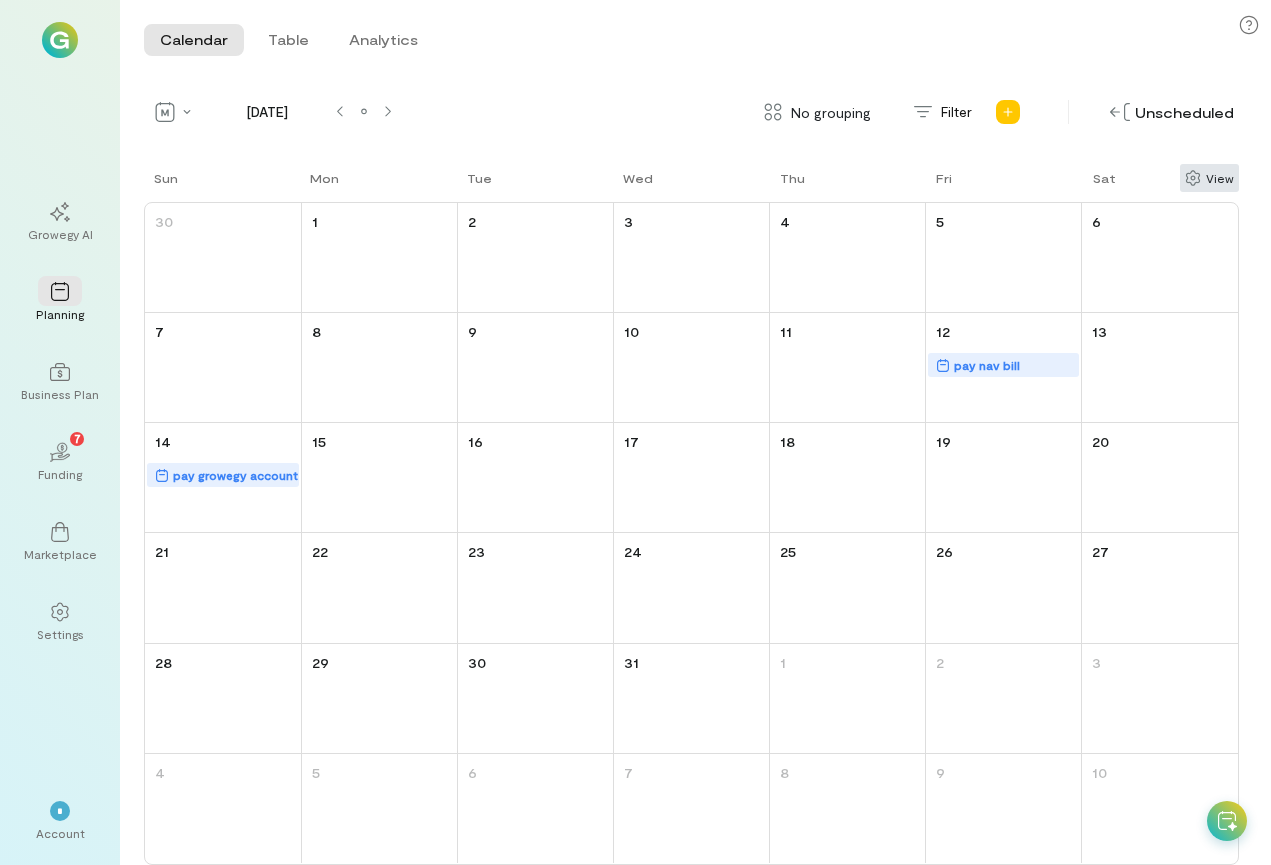 click on "View" at bounding box center (1209, 178) 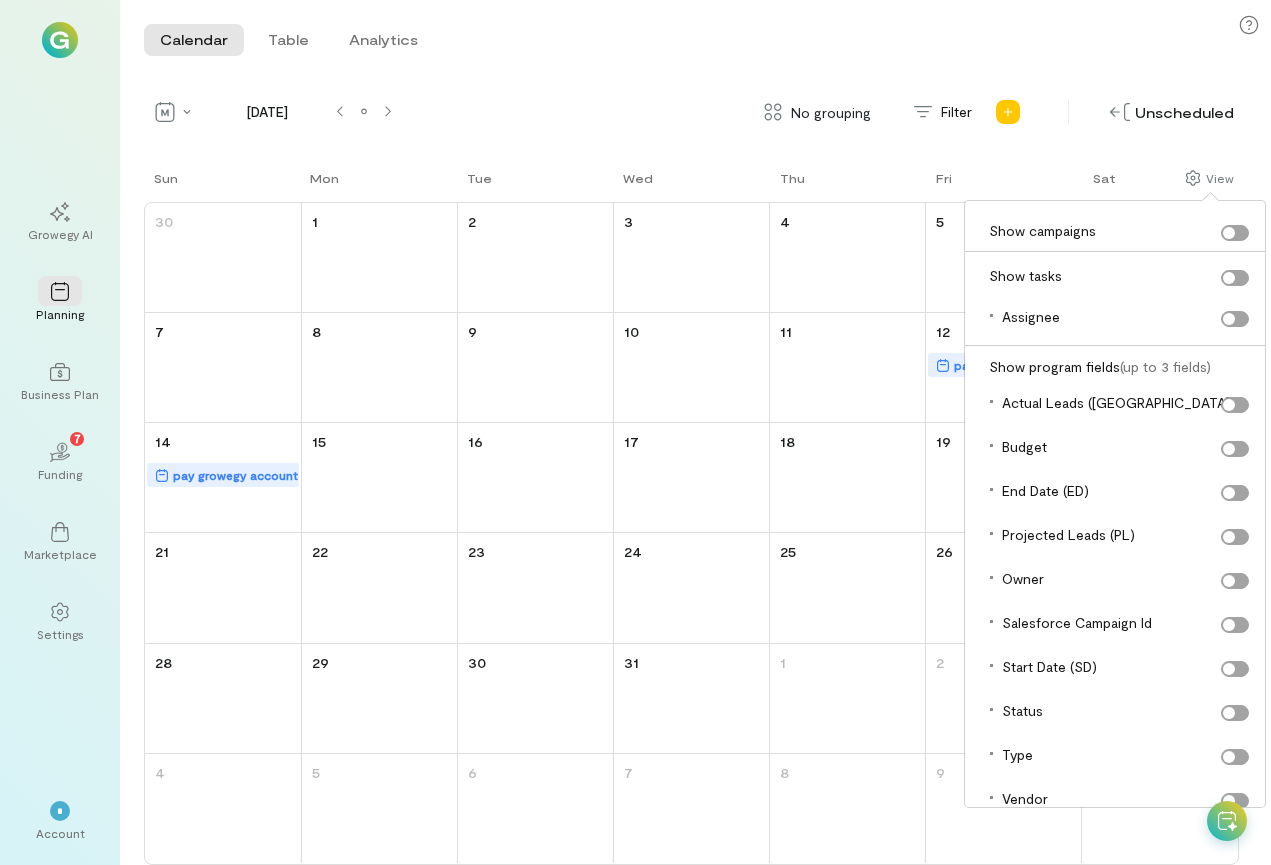 click on "Actual leads ([GEOGRAPHIC_DATA])" at bounding box center (1125, 403) 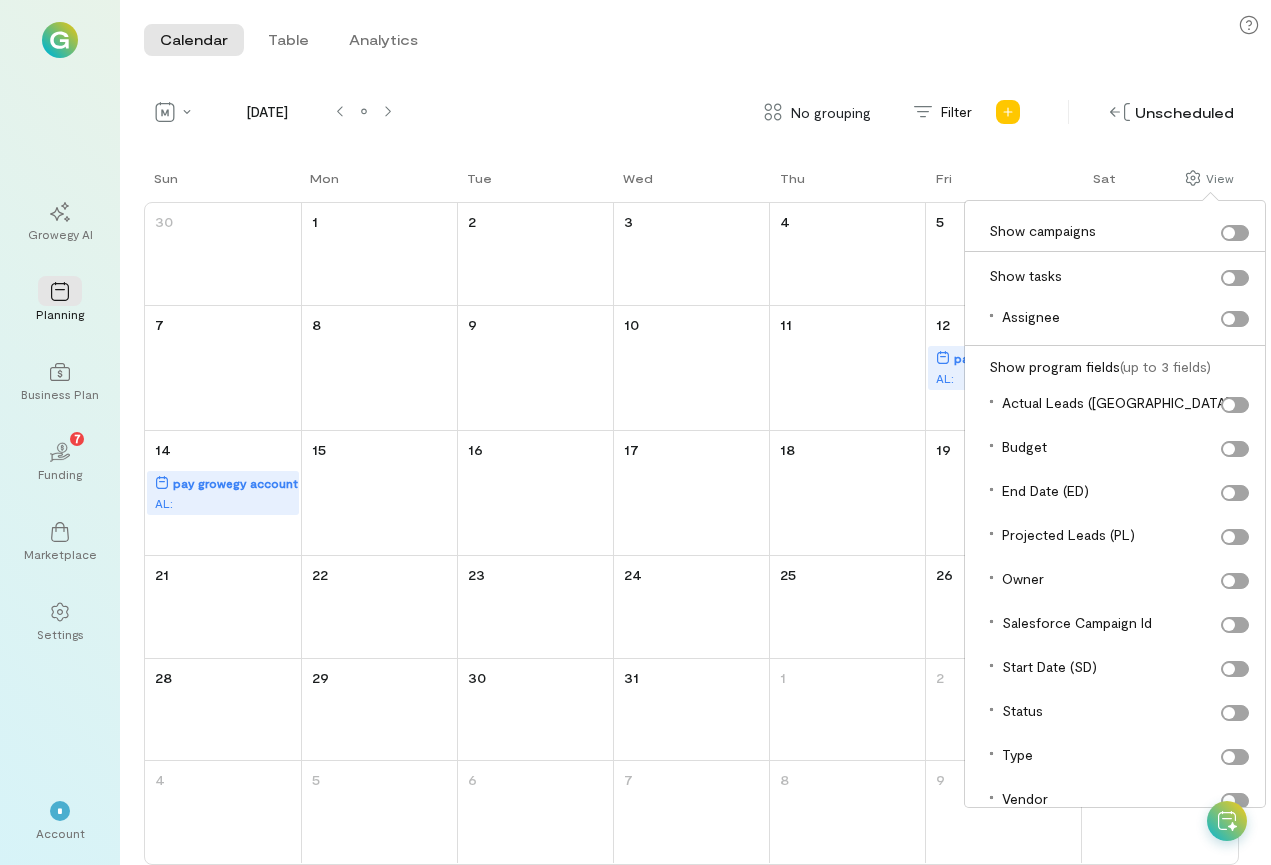 click on "Actual leads ([GEOGRAPHIC_DATA])" at bounding box center [1125, 403] 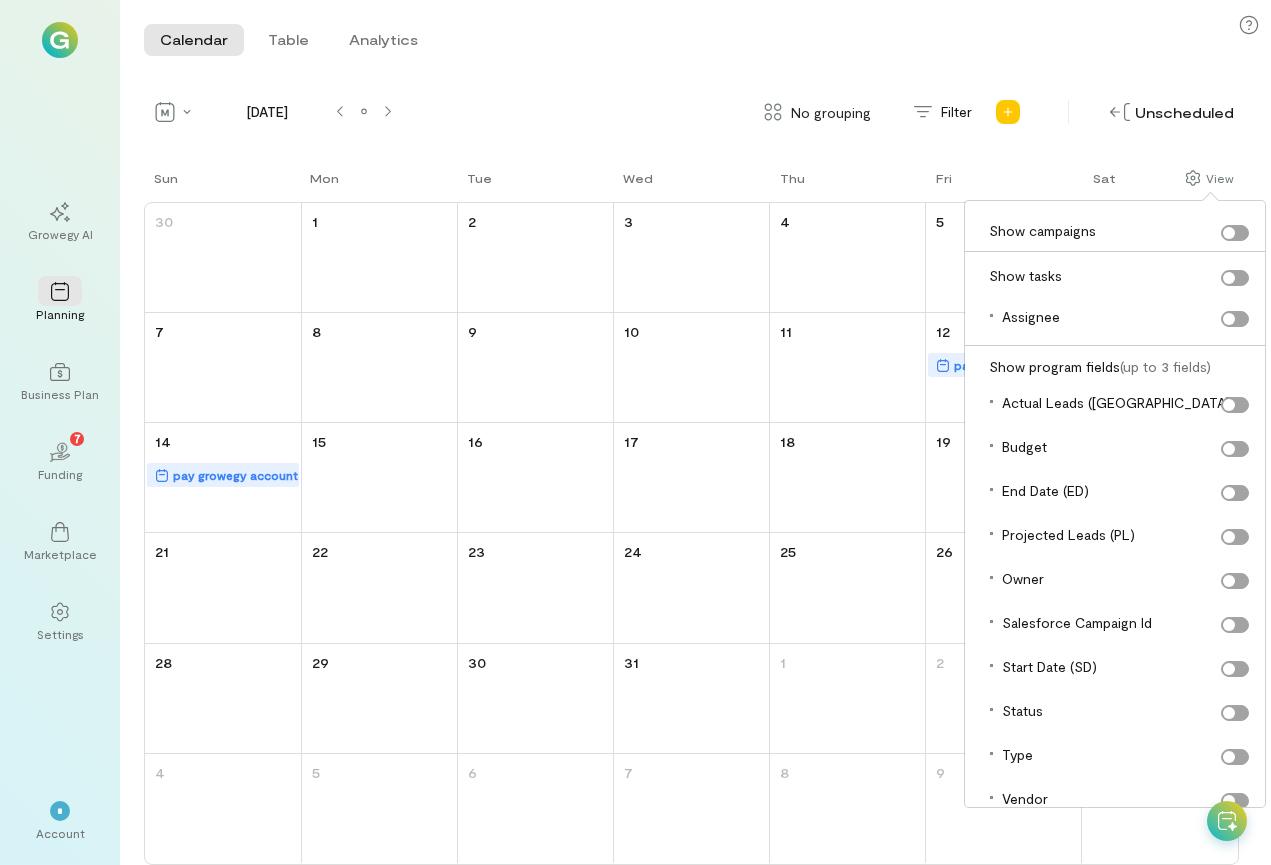 click on "Actual leads ([GEOGRAPHIC_DATA])" at bounding box center [1125, 403] 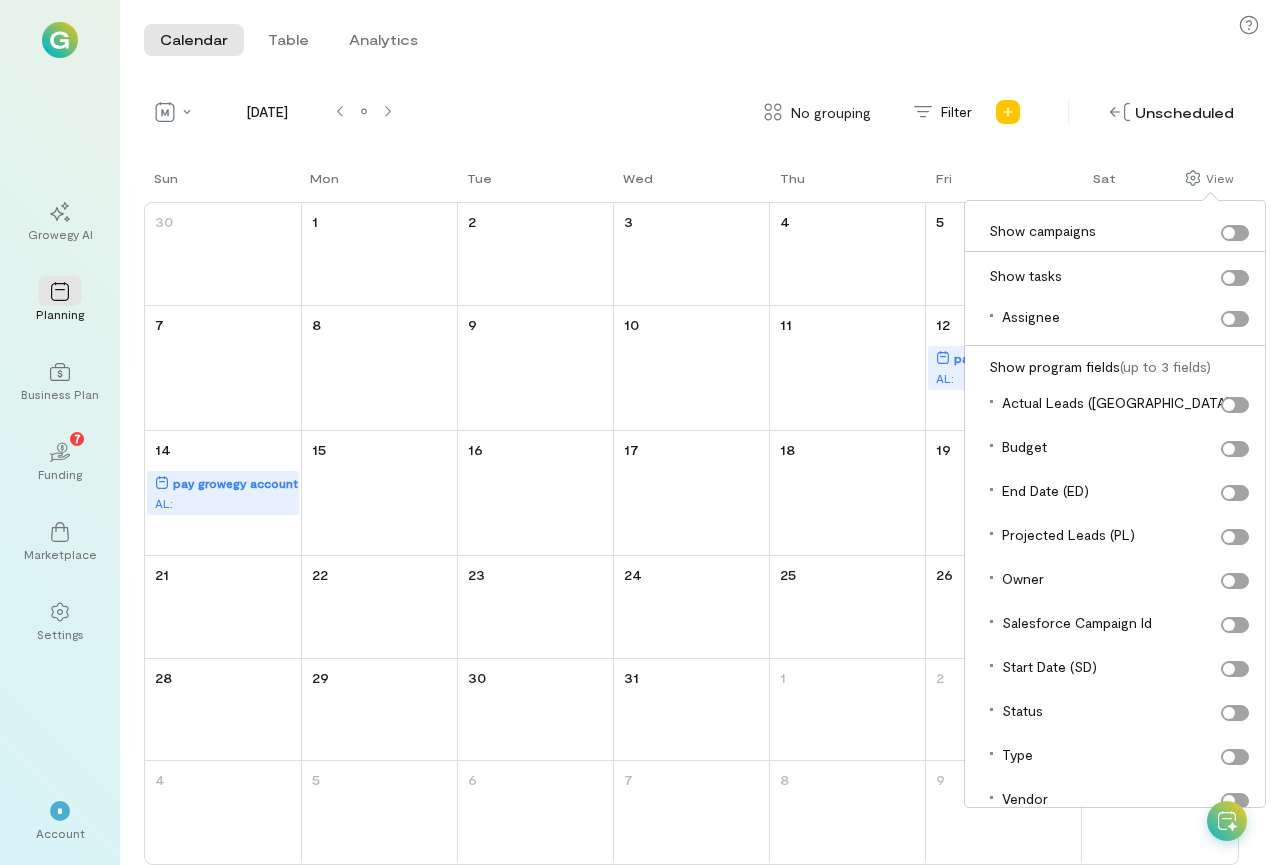 click on "Actual leads ([GEOGRAPHIC_DATA])" at bounding box center (1125, 403) 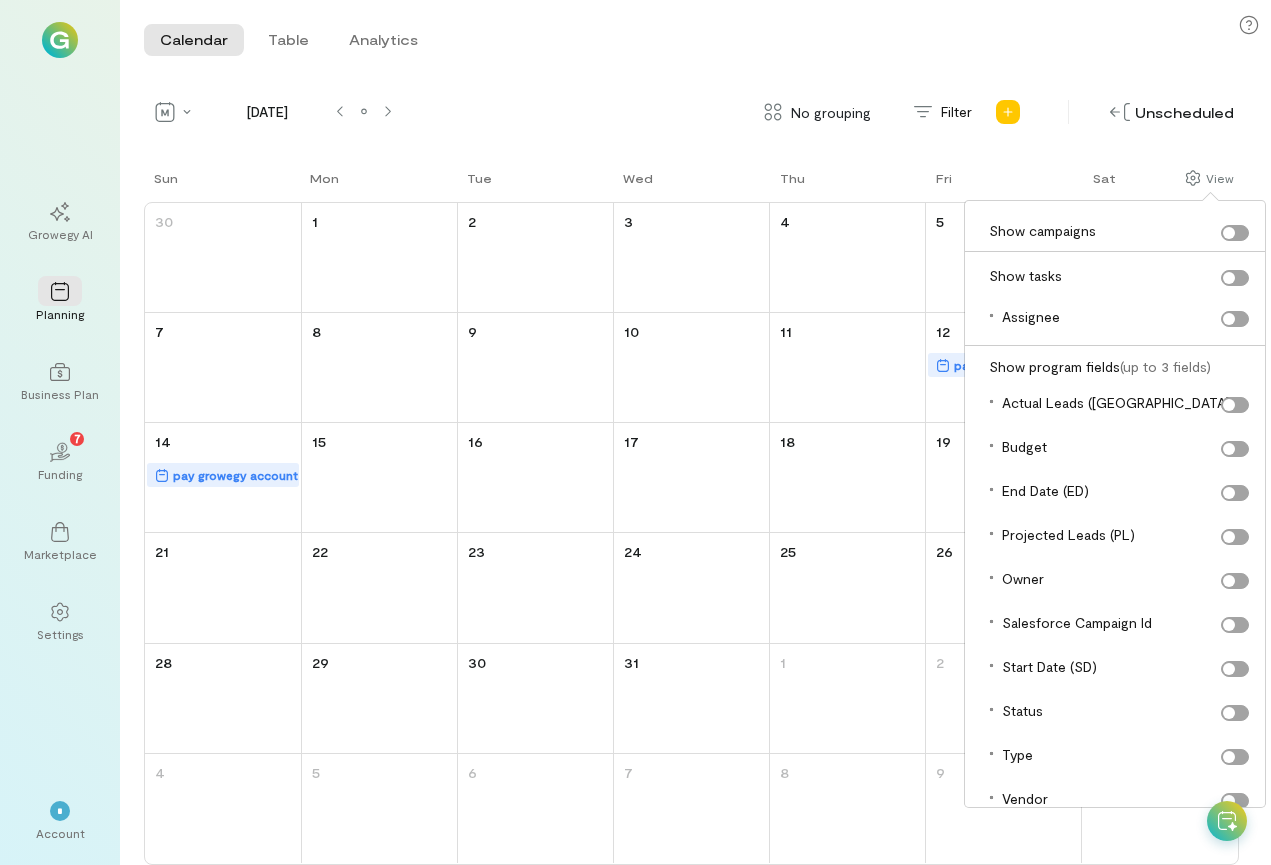 click on "Actual leads ([GEOGRAPHIC_DATA])" at bounding box center [1125, 403] 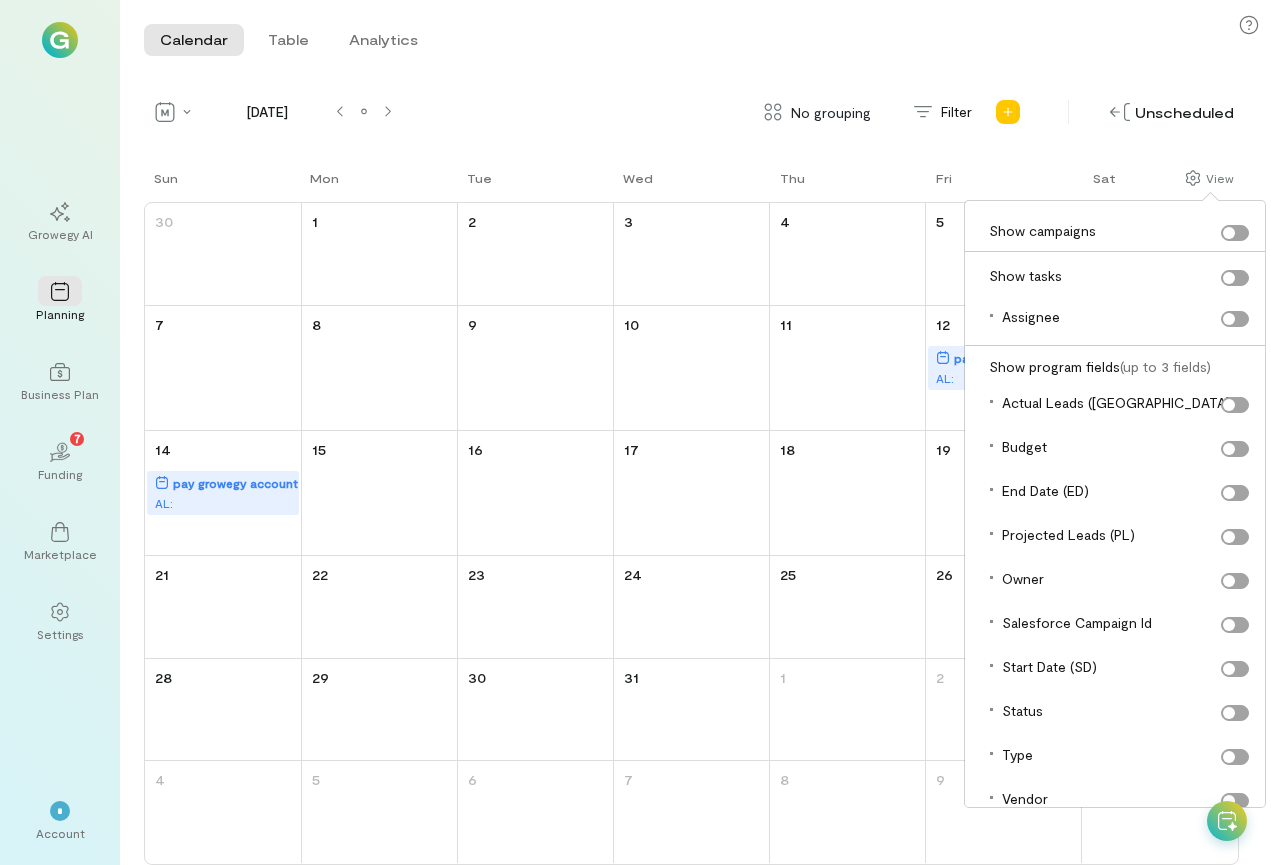 scroll, scrollTop: 0, scrollLeft: 4, axis: horizontal 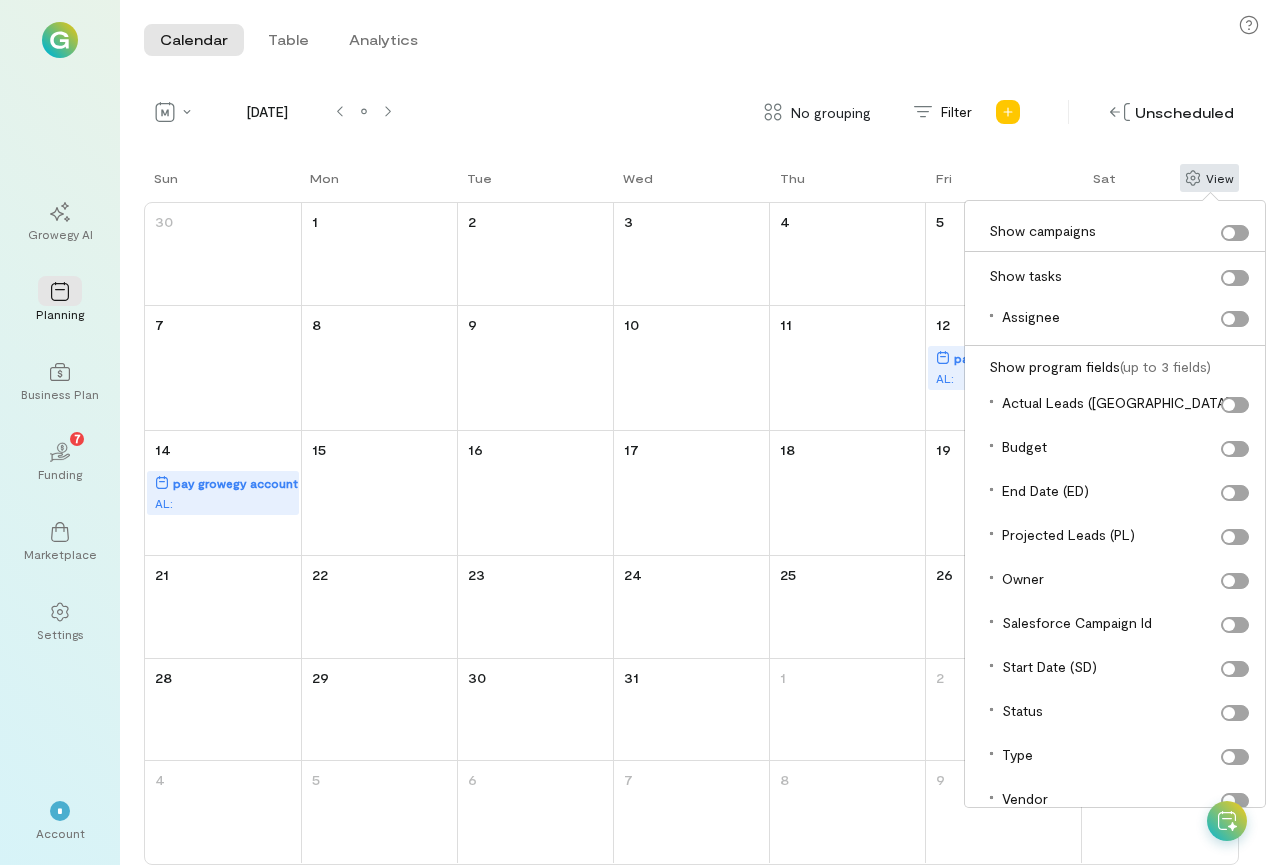 click on "View" at bounding box center [1209, 178] 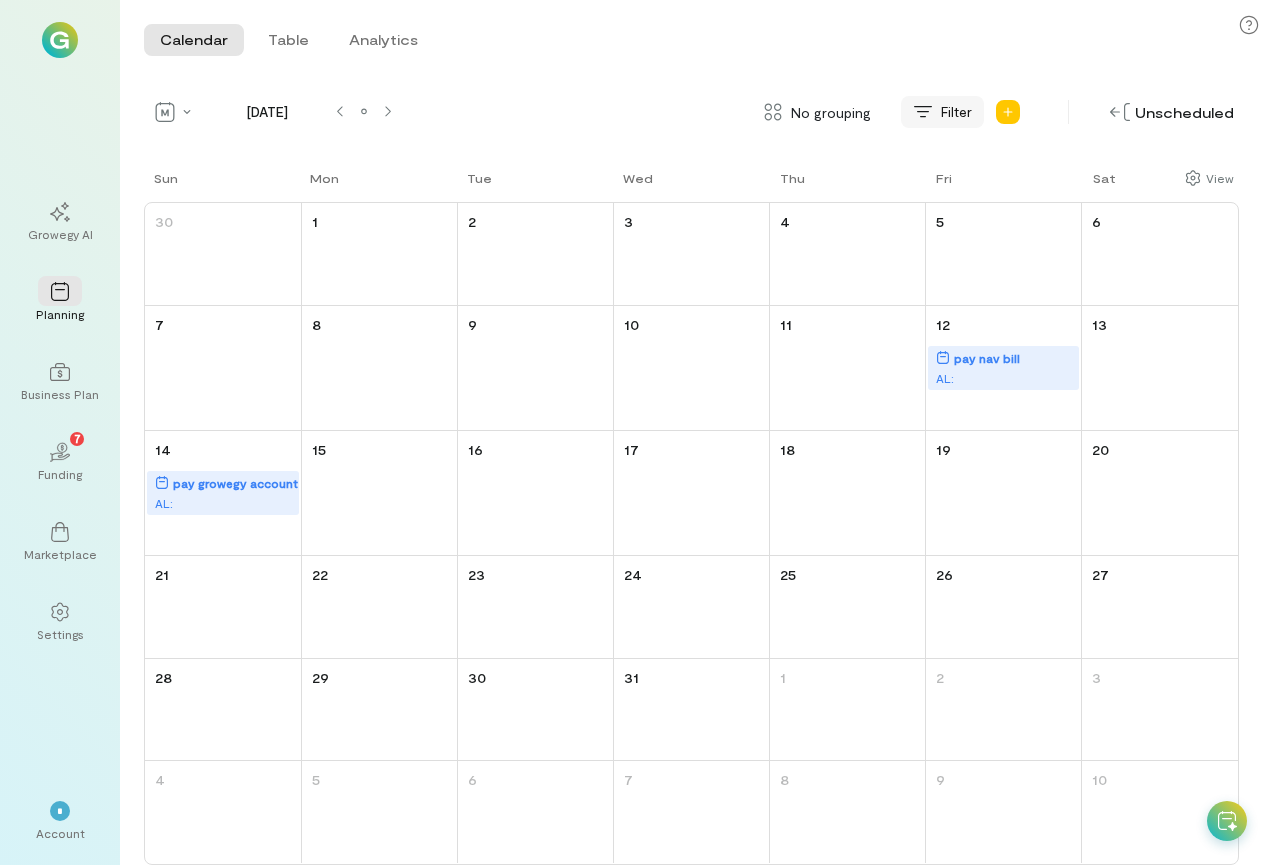 click 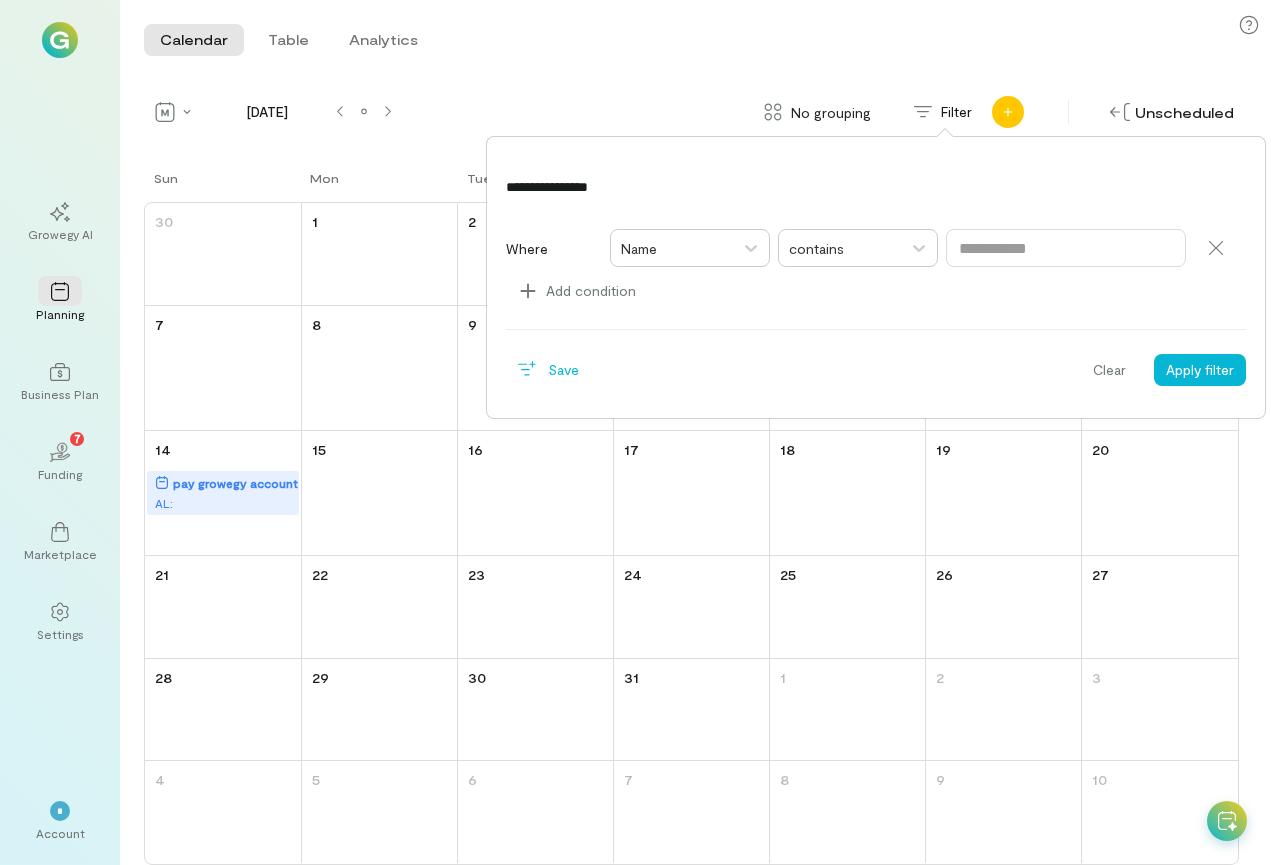 click 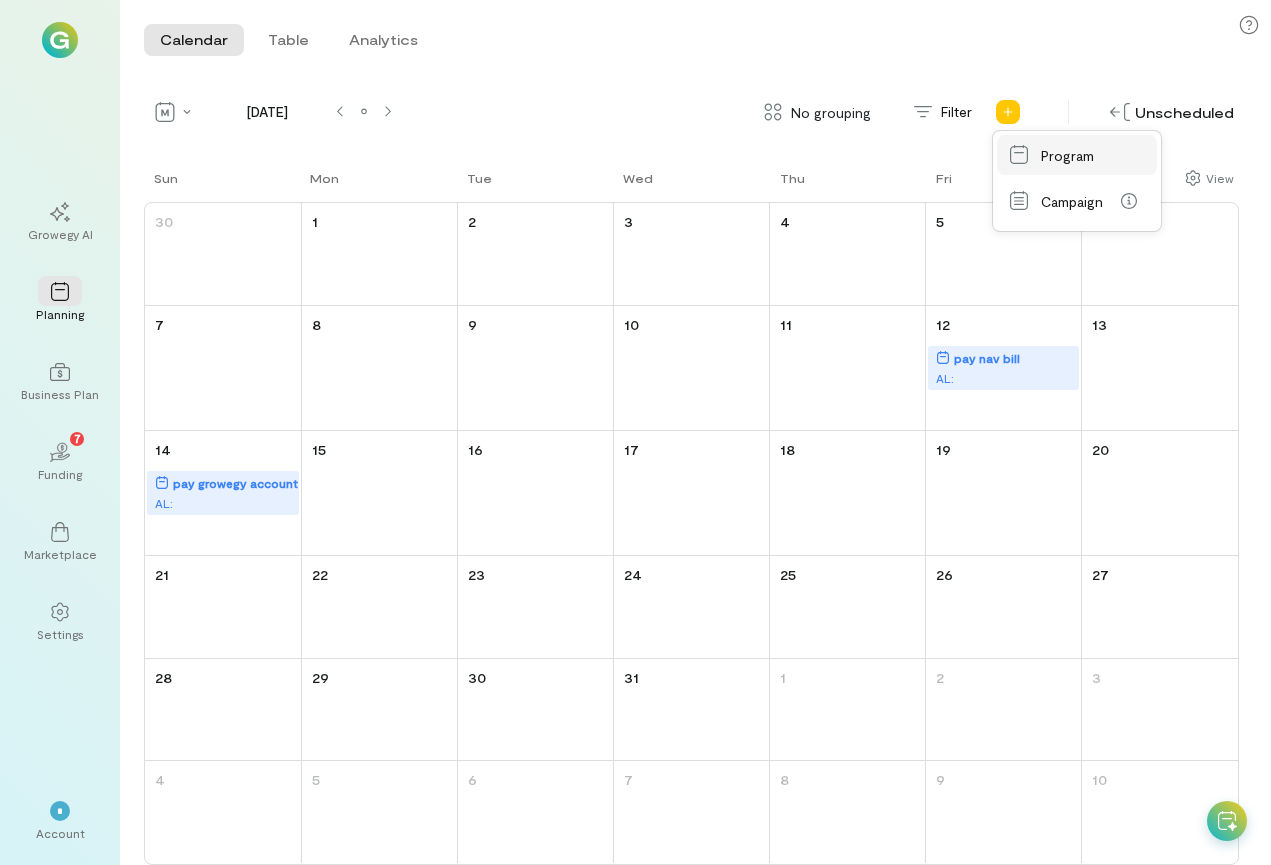 click on "Program" at bounding box center [1077, 155] 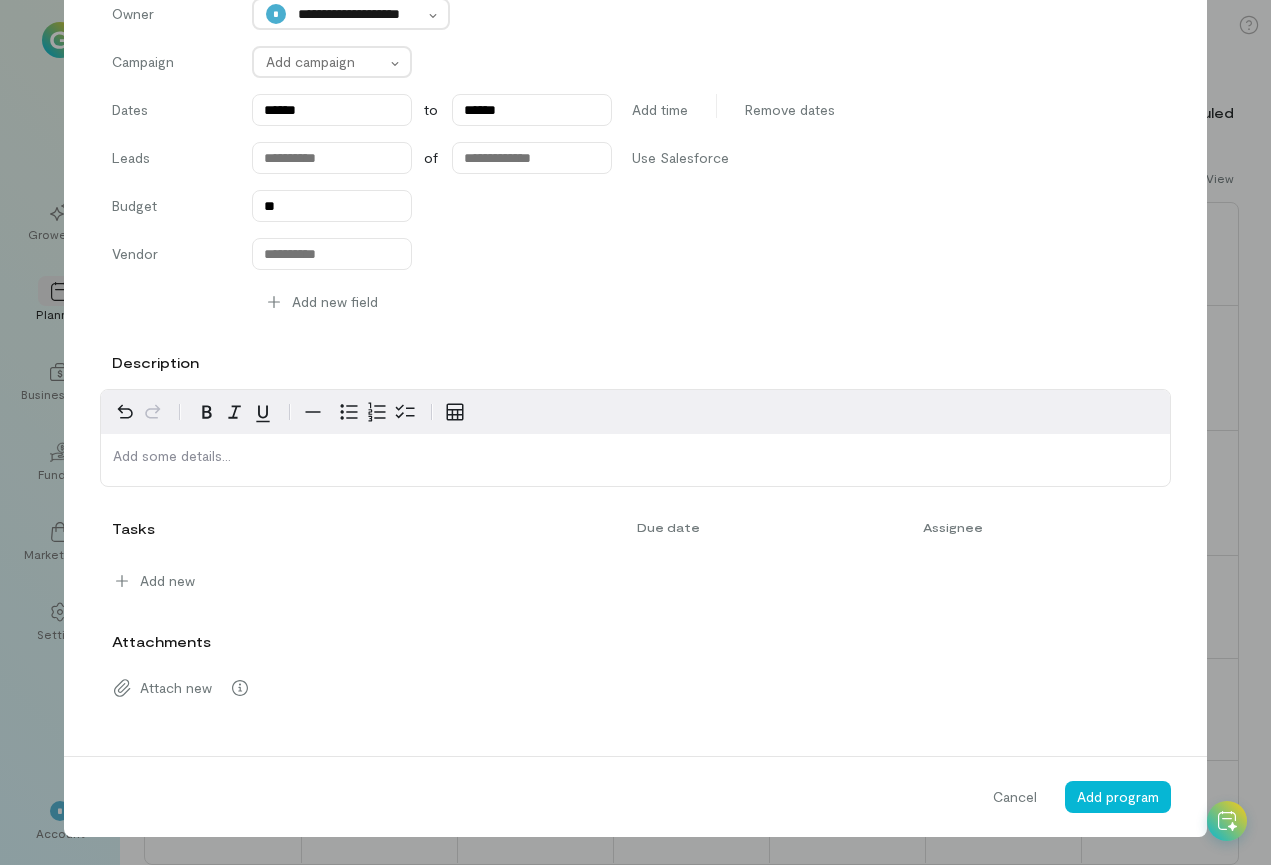 scroll, scrollTop: 258, scrollLeft: 0, axis: vertical 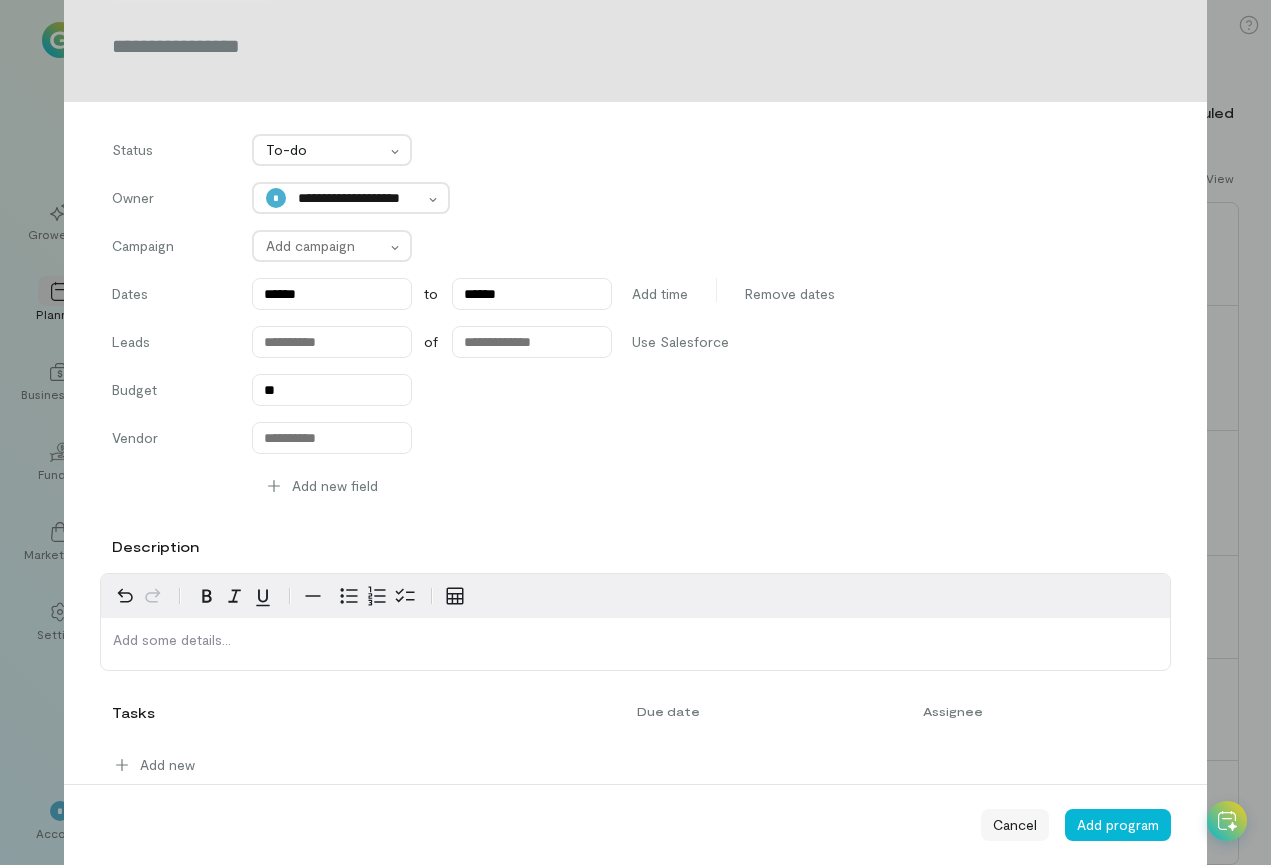 click on "Cancel" at bounding box center [1015, 825] 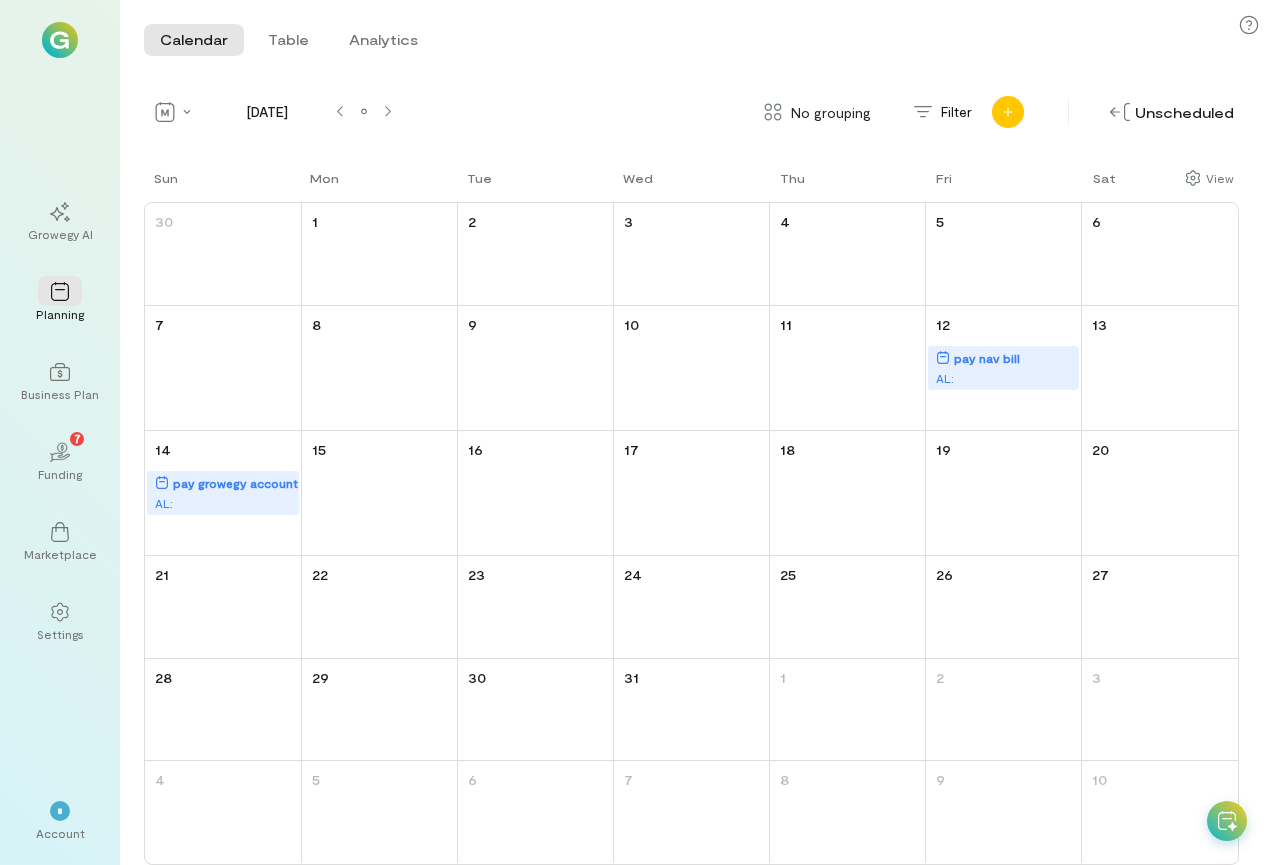 click at bounding box center [1008, 112] 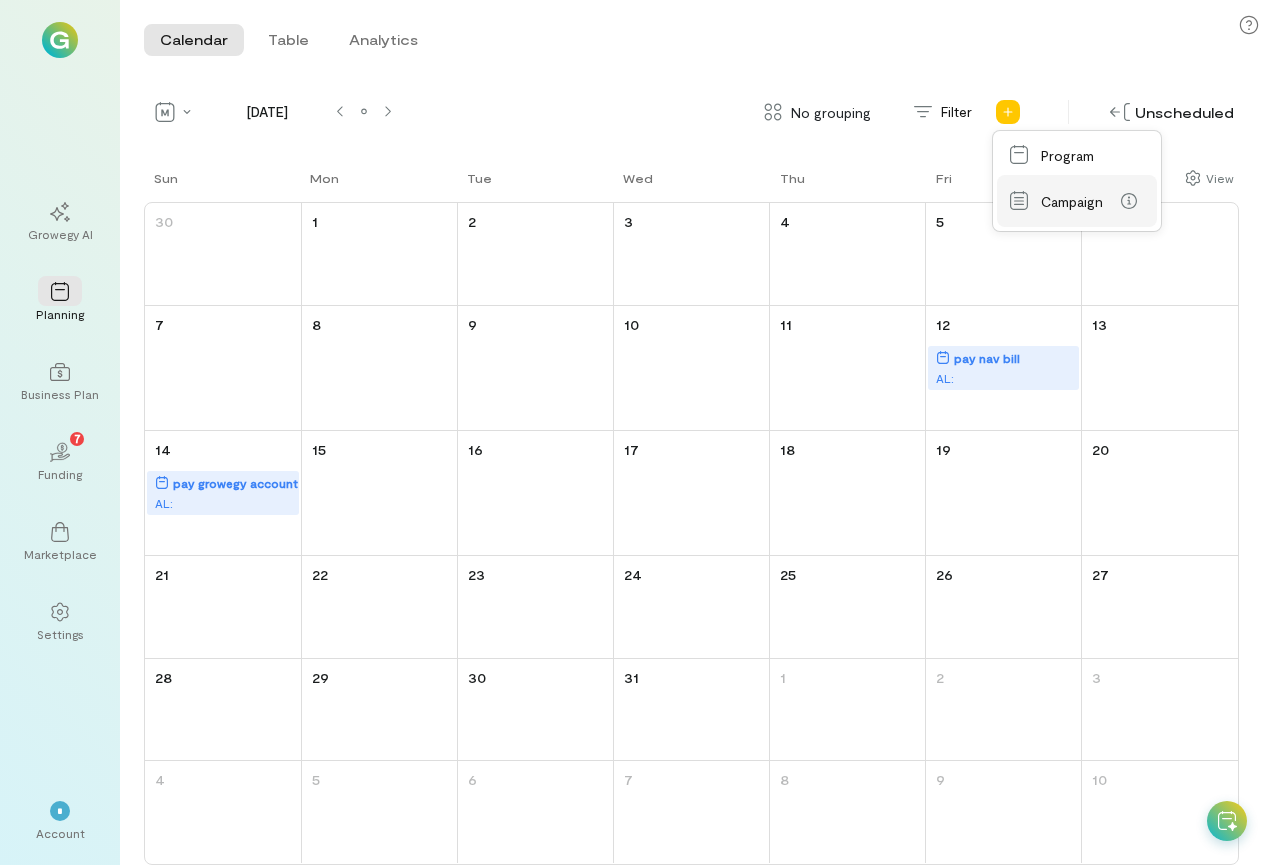 click on "Campaign" at bounding box center (1077, 201) 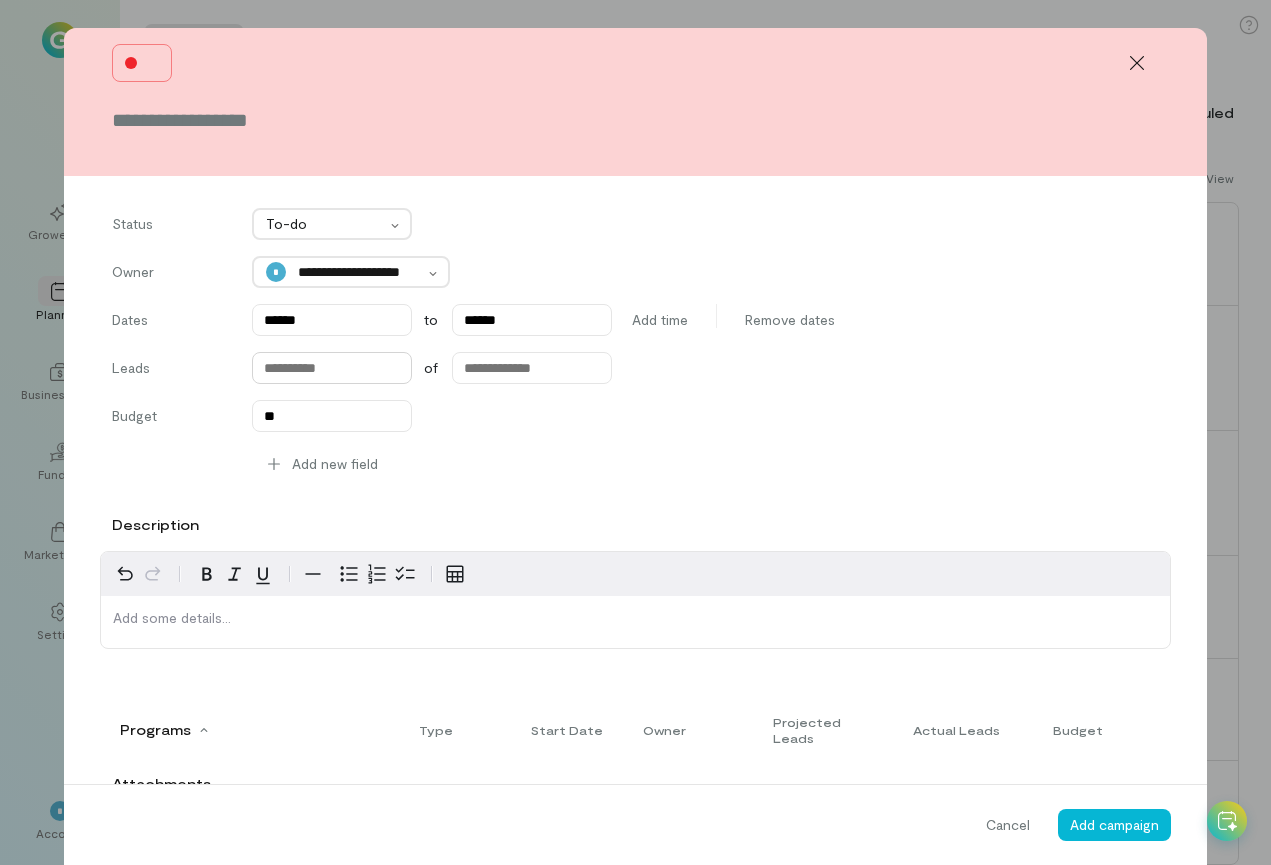 click at bounding box center [332, 368] 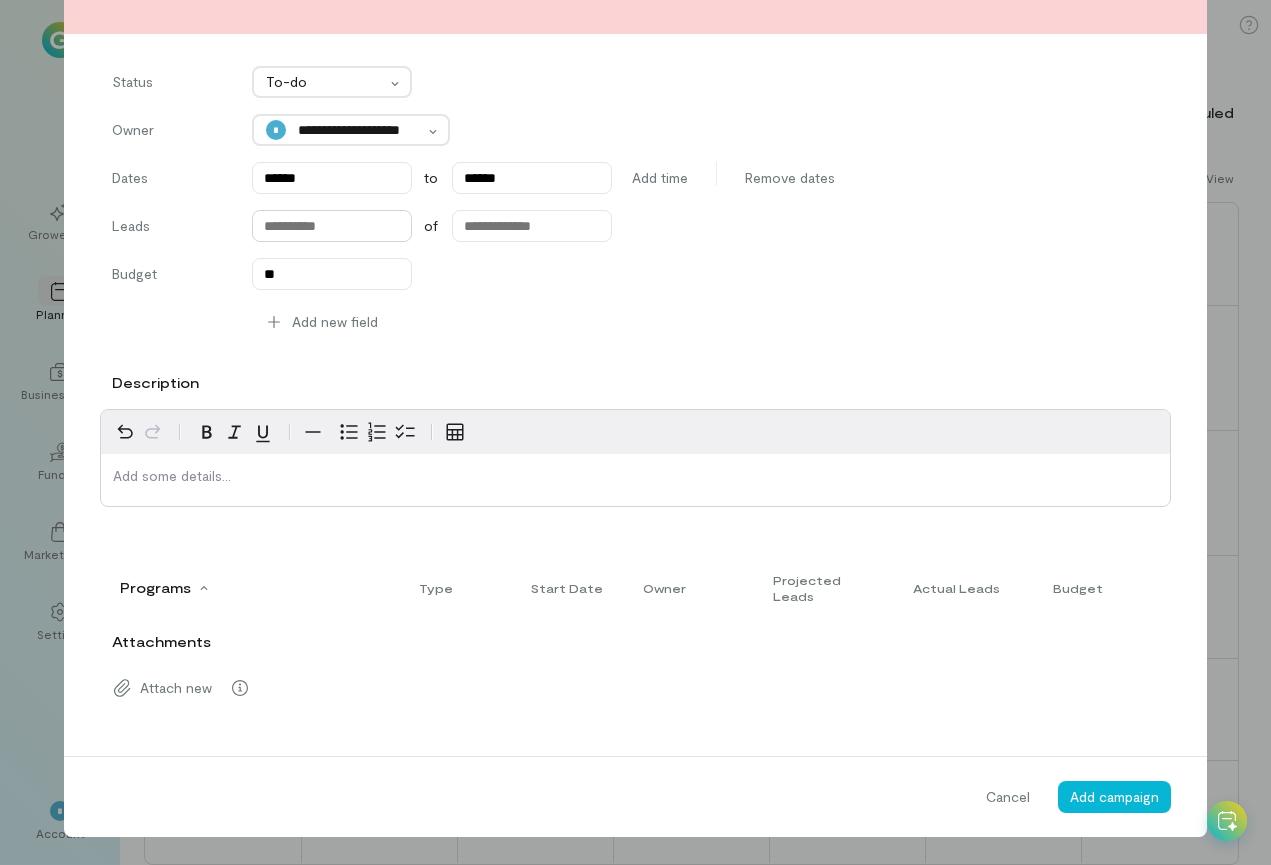 scroll, scrollTop: 142, scrollLeft: 0, axis: vertical 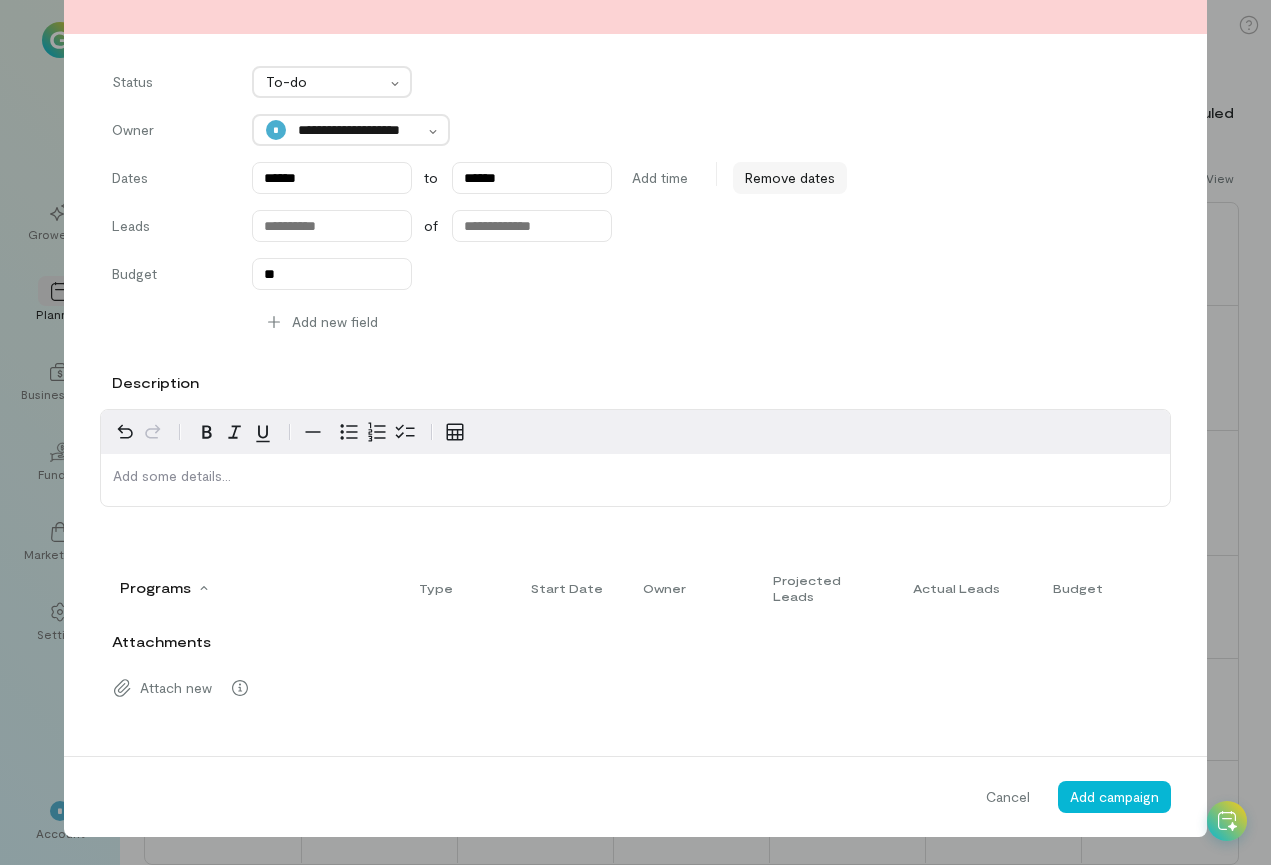 click on "Remove dates" at bounding box center [790, 178] 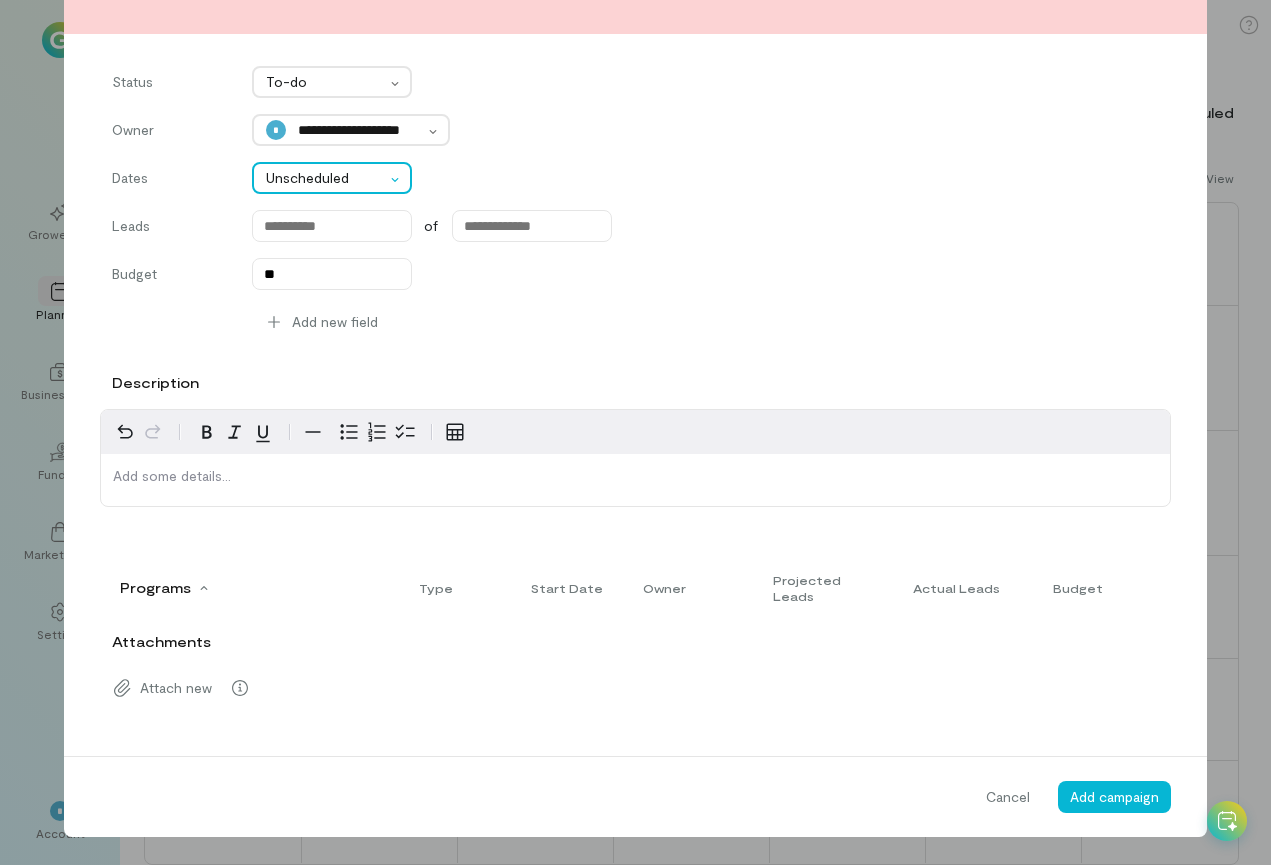 click at bounding box center [398, 178] 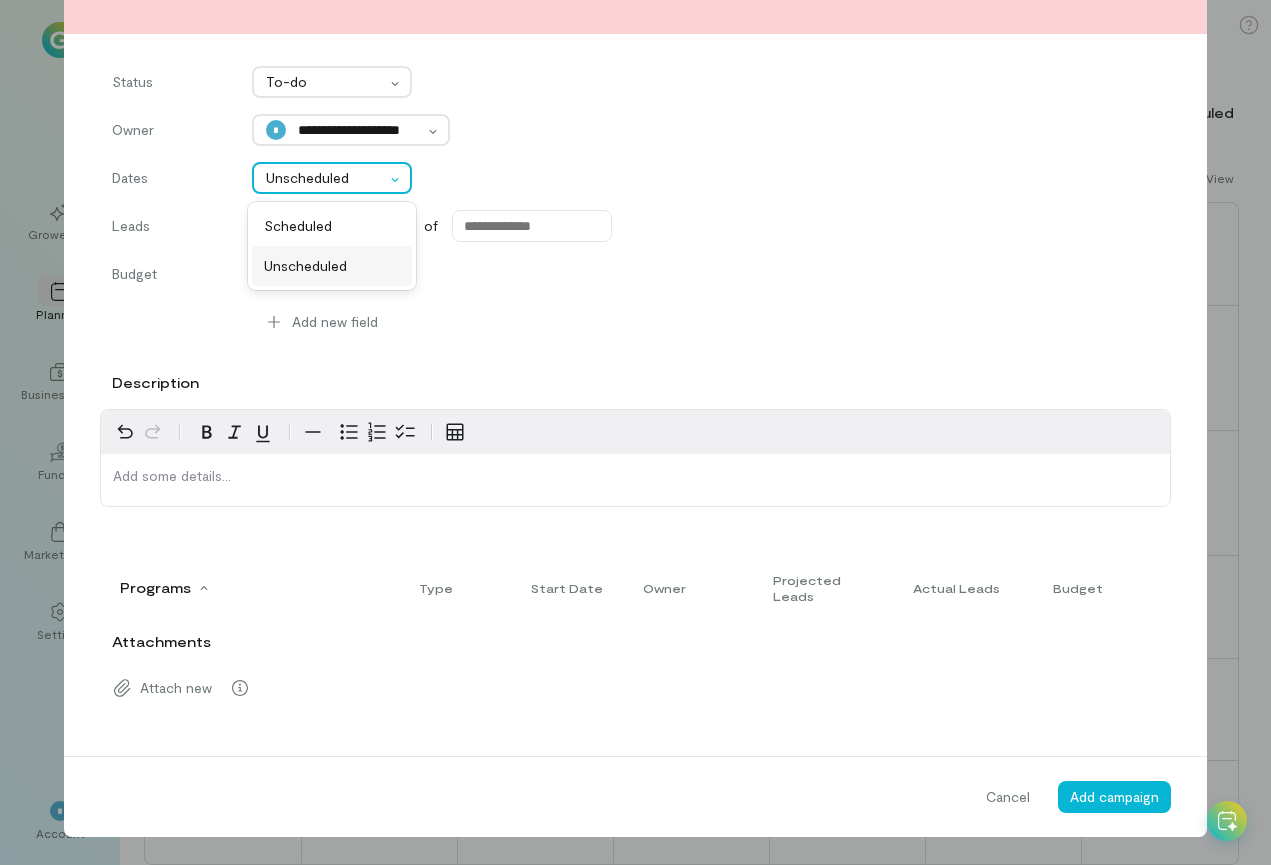 click on "Unscheduled" at bounding box center [332, 266] 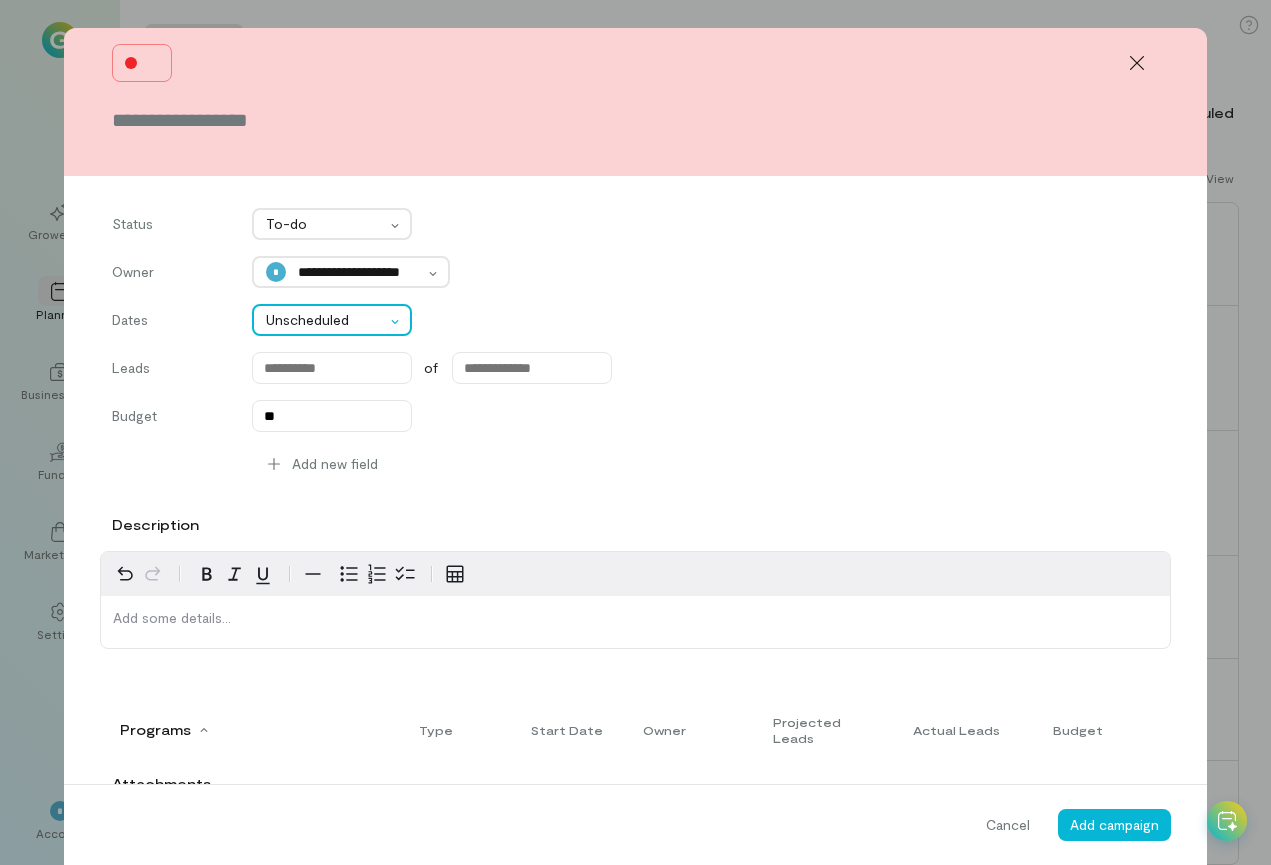 scroll, scrollTop: 0, scrollLeft: 0, axis: both 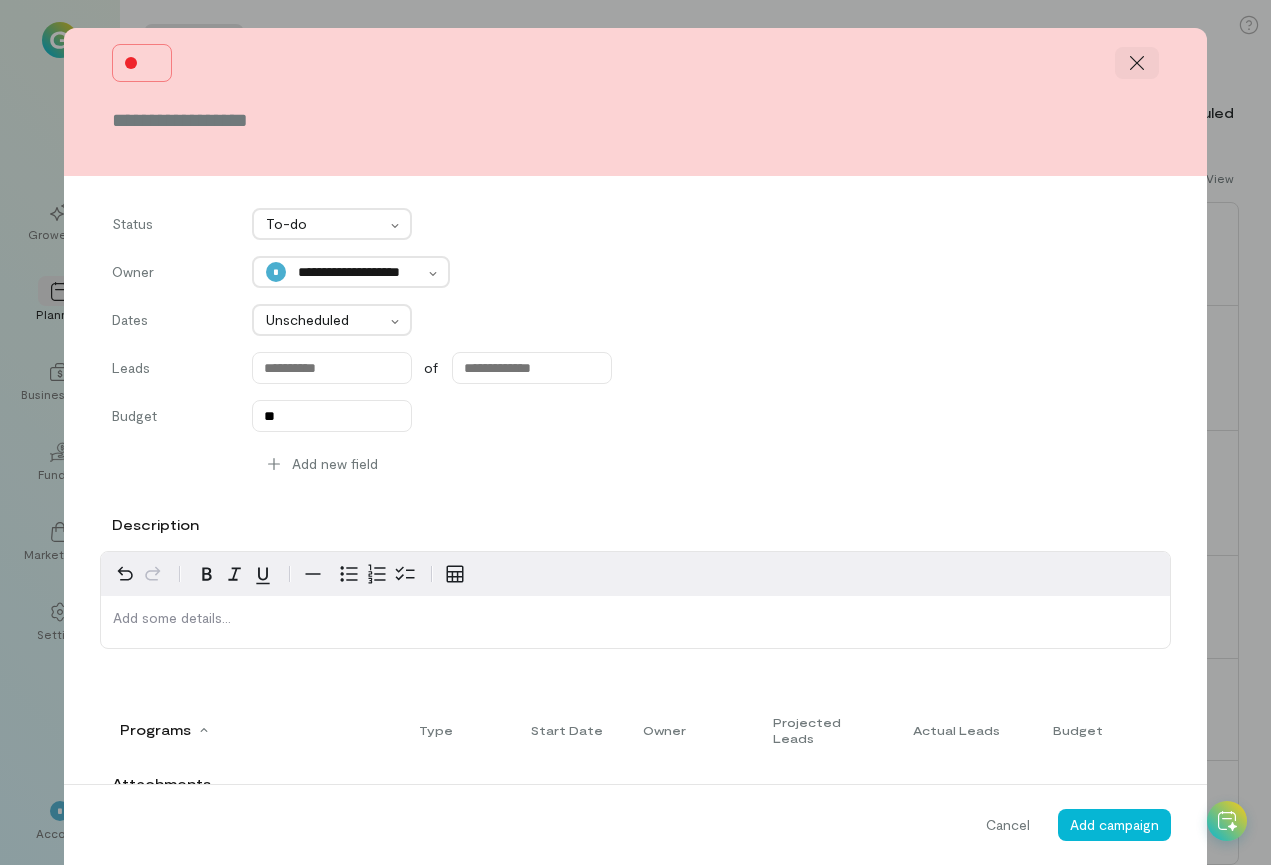 click 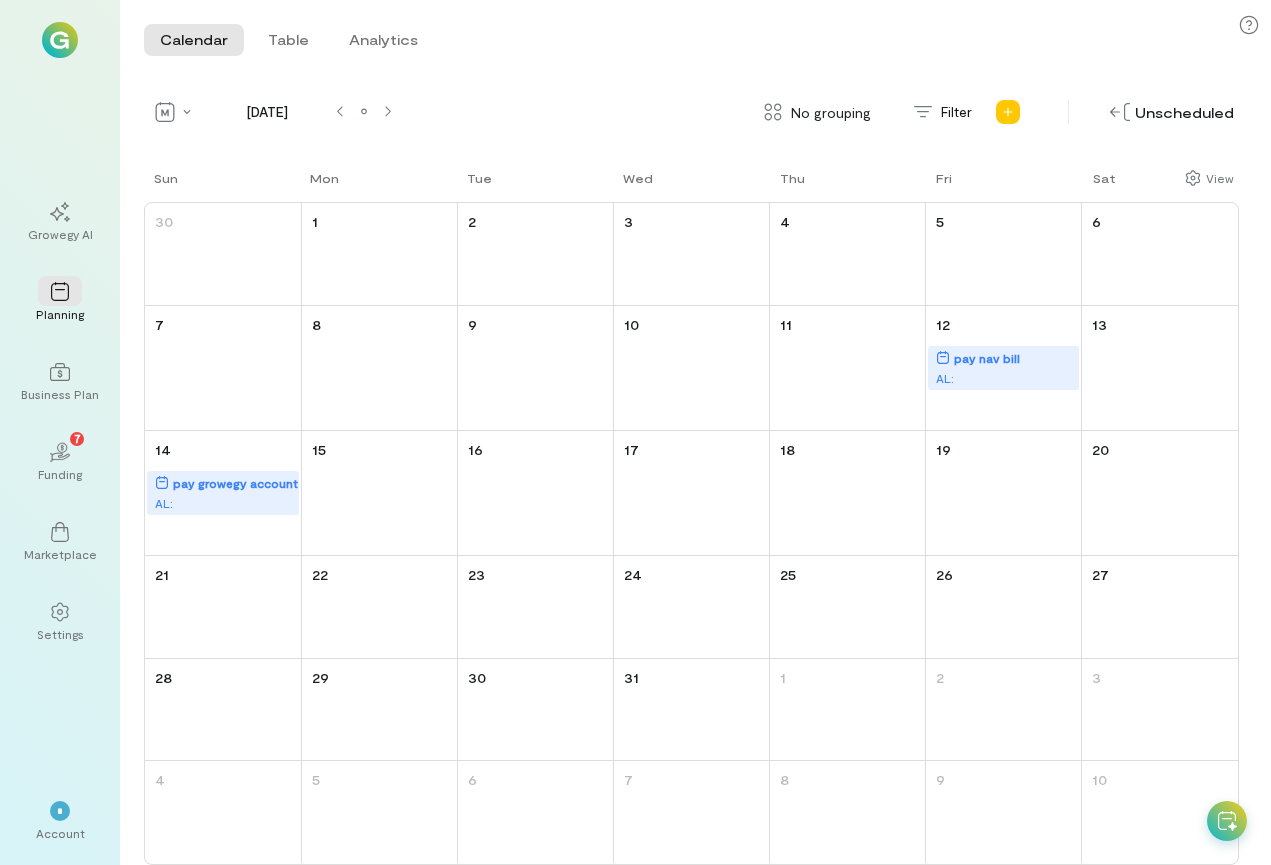 scroll, scrollTop: 0, scrollLeft: 0, axis: both 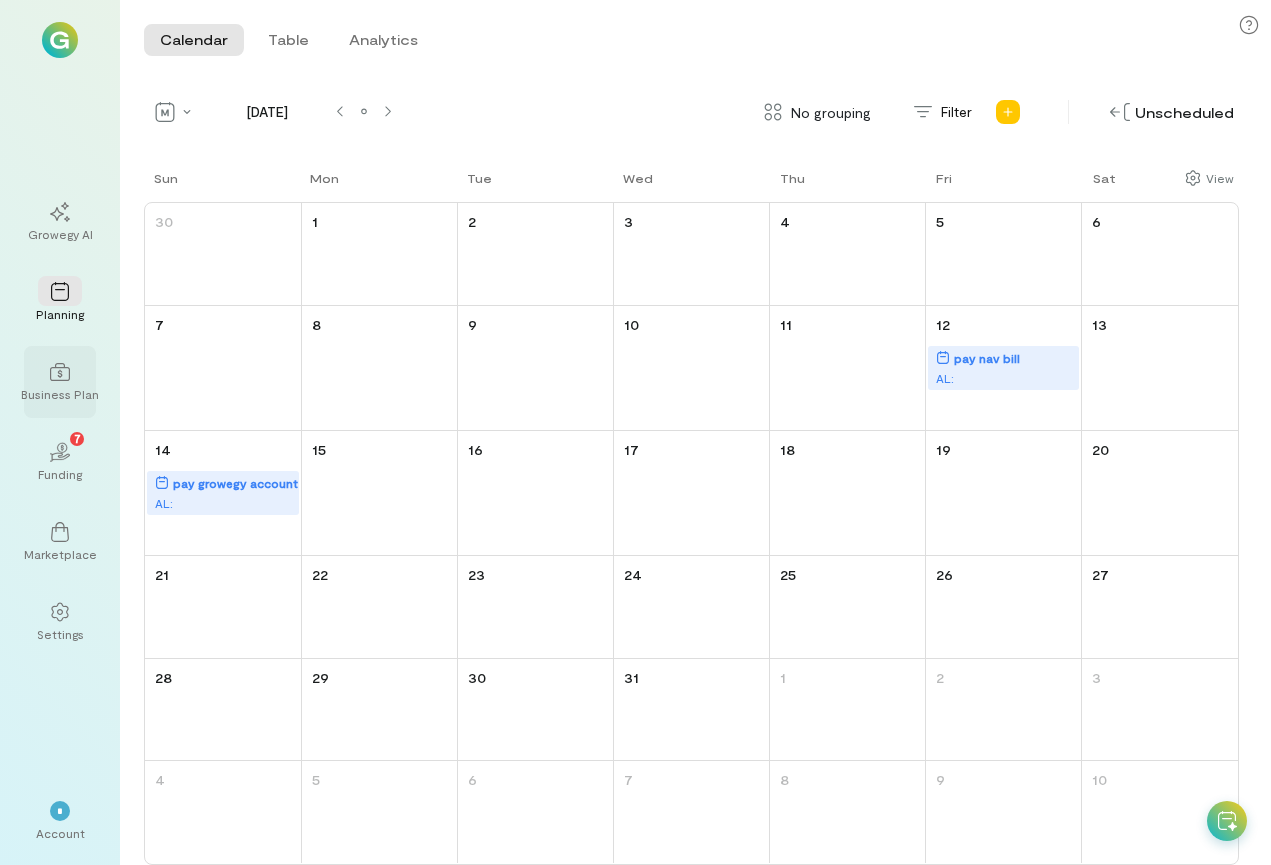 click on "Business Plan" at bounding box center [60, 394] 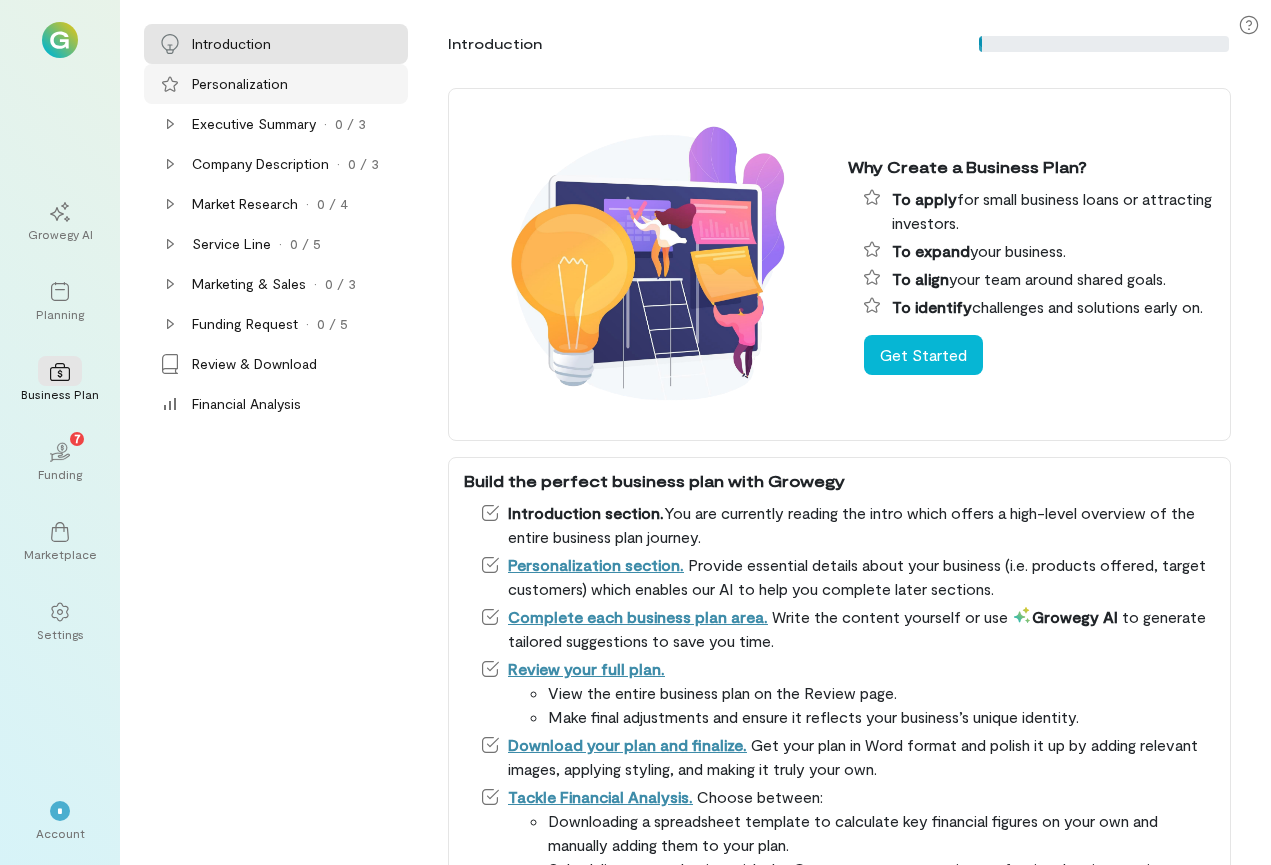click on "Personalization" at bounding box center [240, 84] 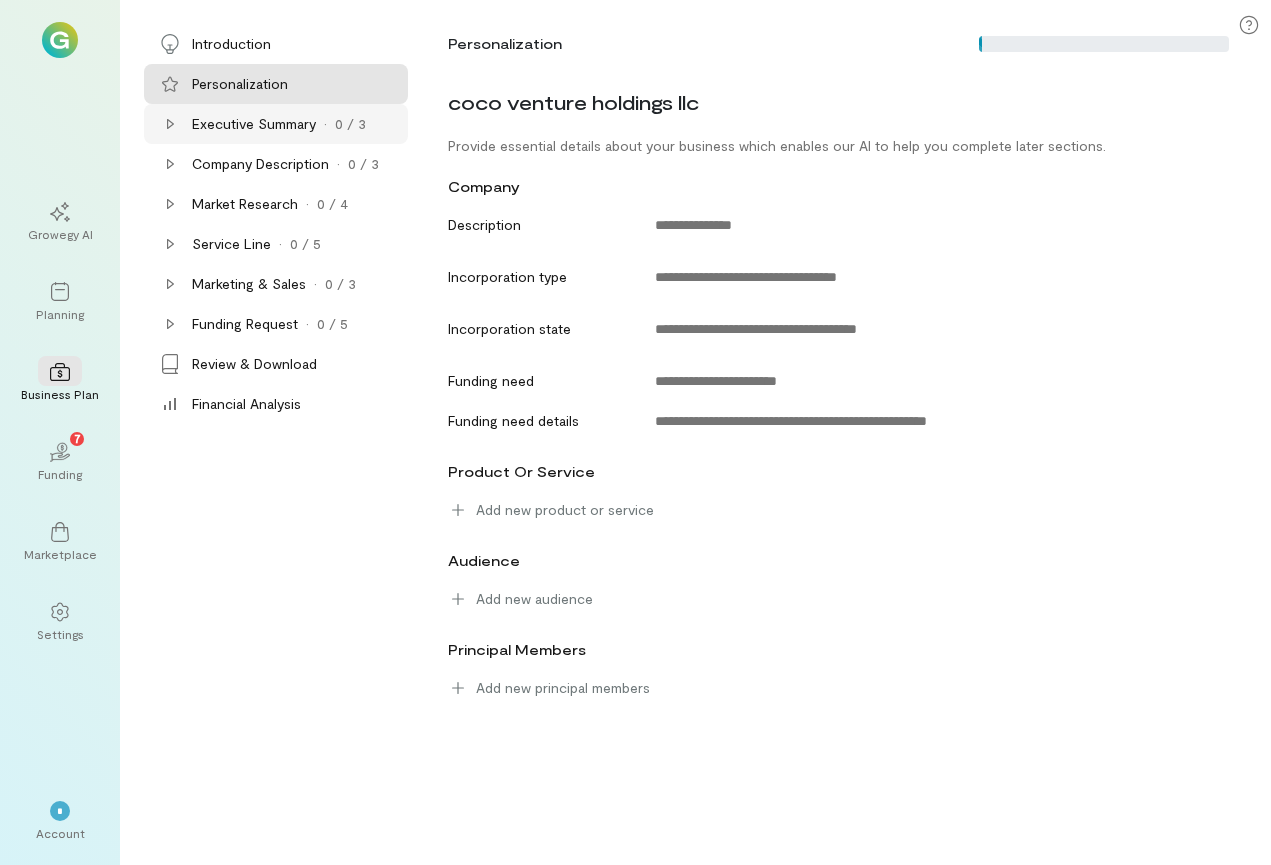 click on "Executive Summary" at bounding box center (254, 124) 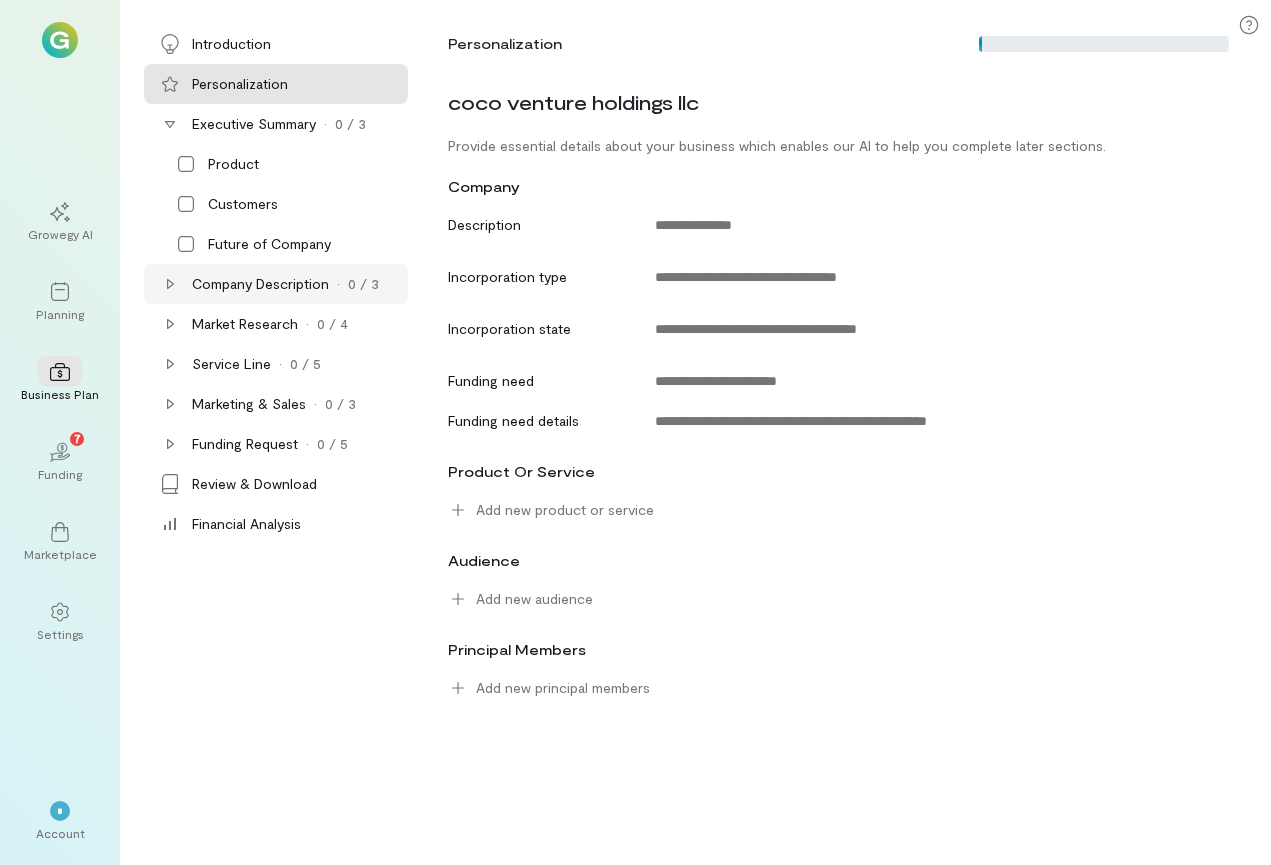 click on "Company Description" at bounding box center (260, 284) 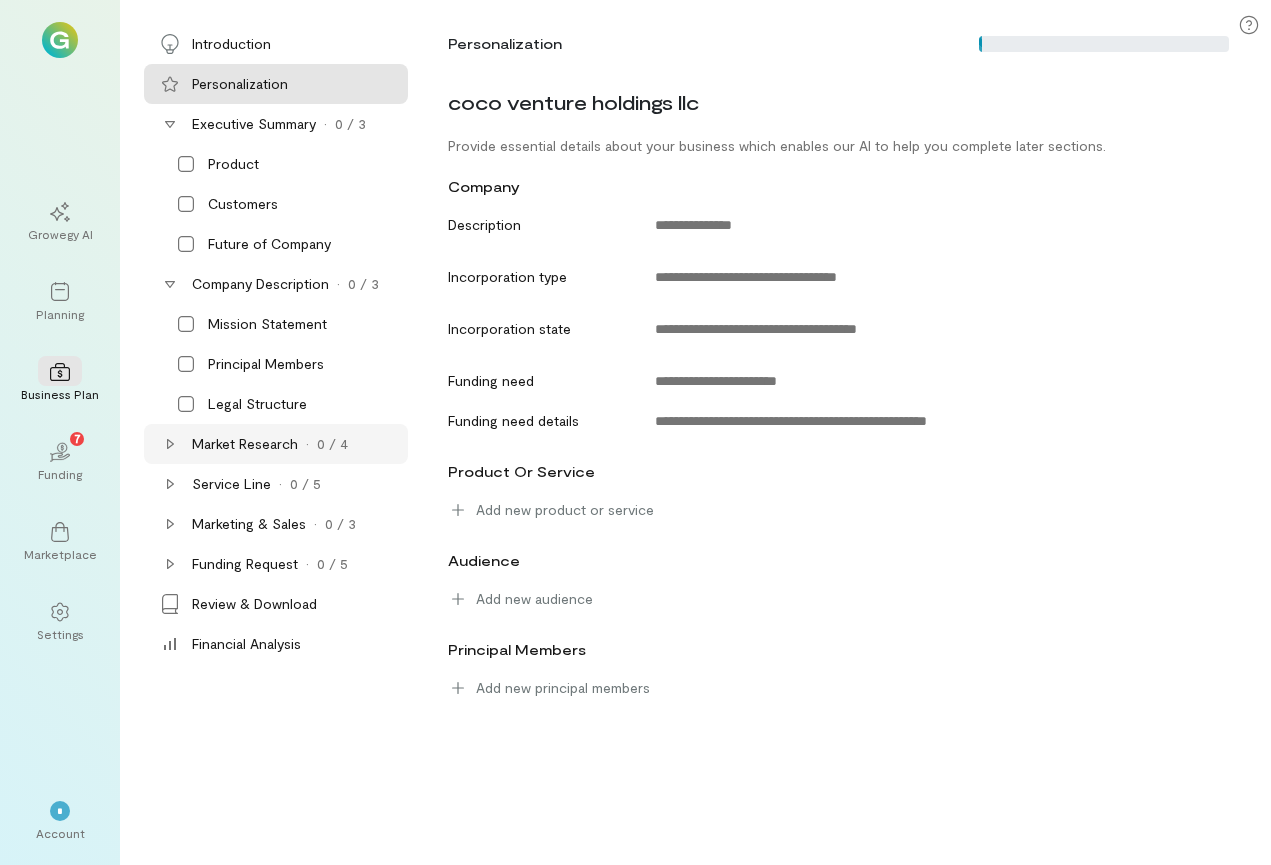 click on "Market Research" at bounding box center [245, 444] 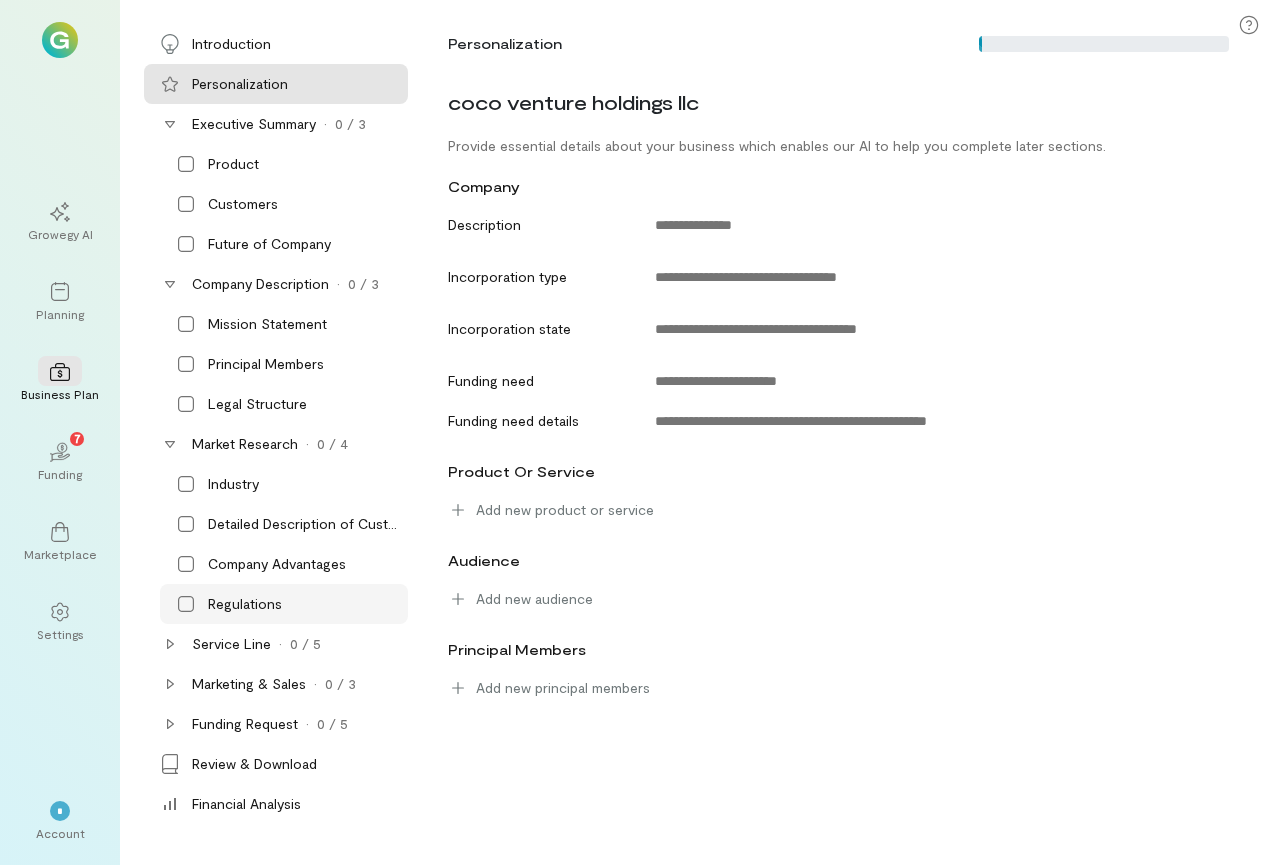 scroll, scrollTop: 0, scrollLeft: 0, axis: both 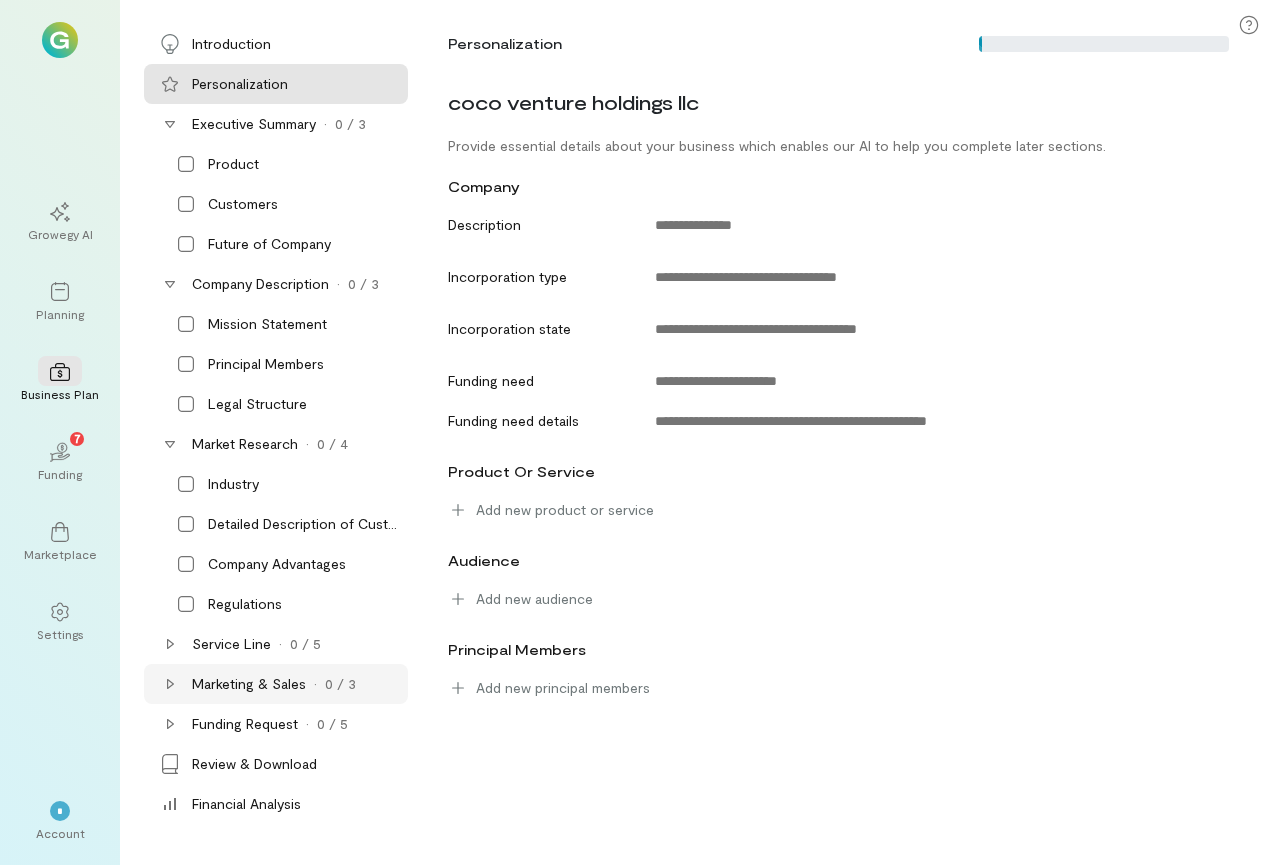 click at bounding box center [170, 684] 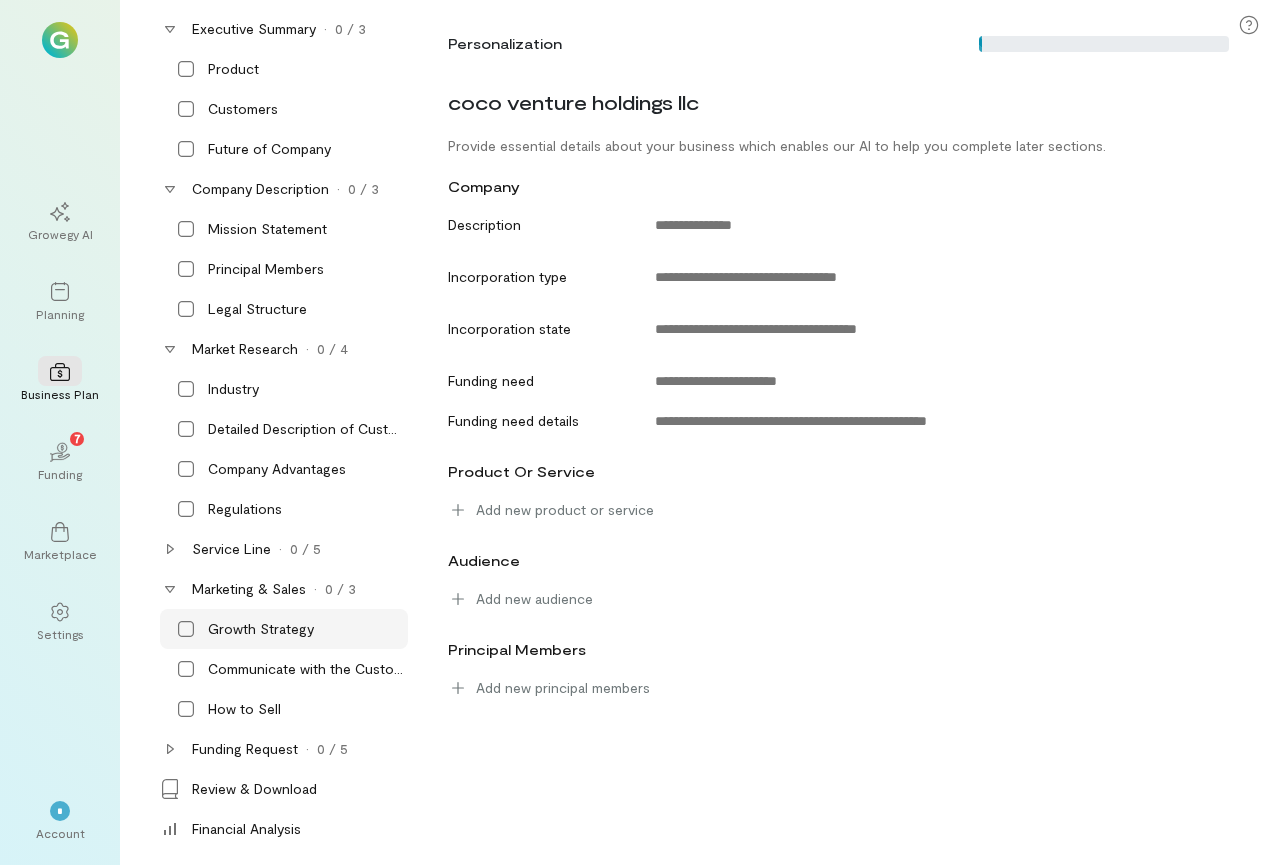scroll, scrollTop: 95, scrollLeft: 0, axis: vertical 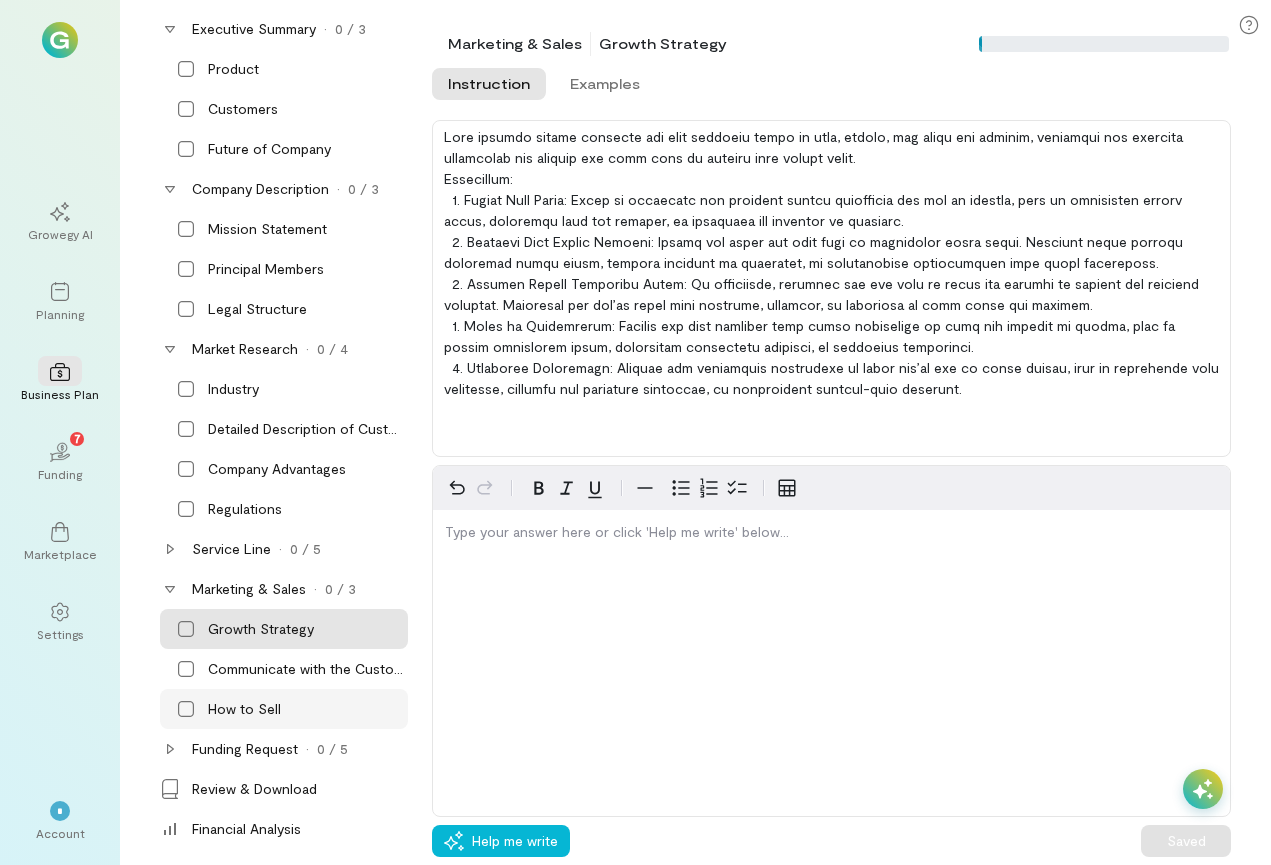 click on "How to Sell" at bounding box center [244, 709] 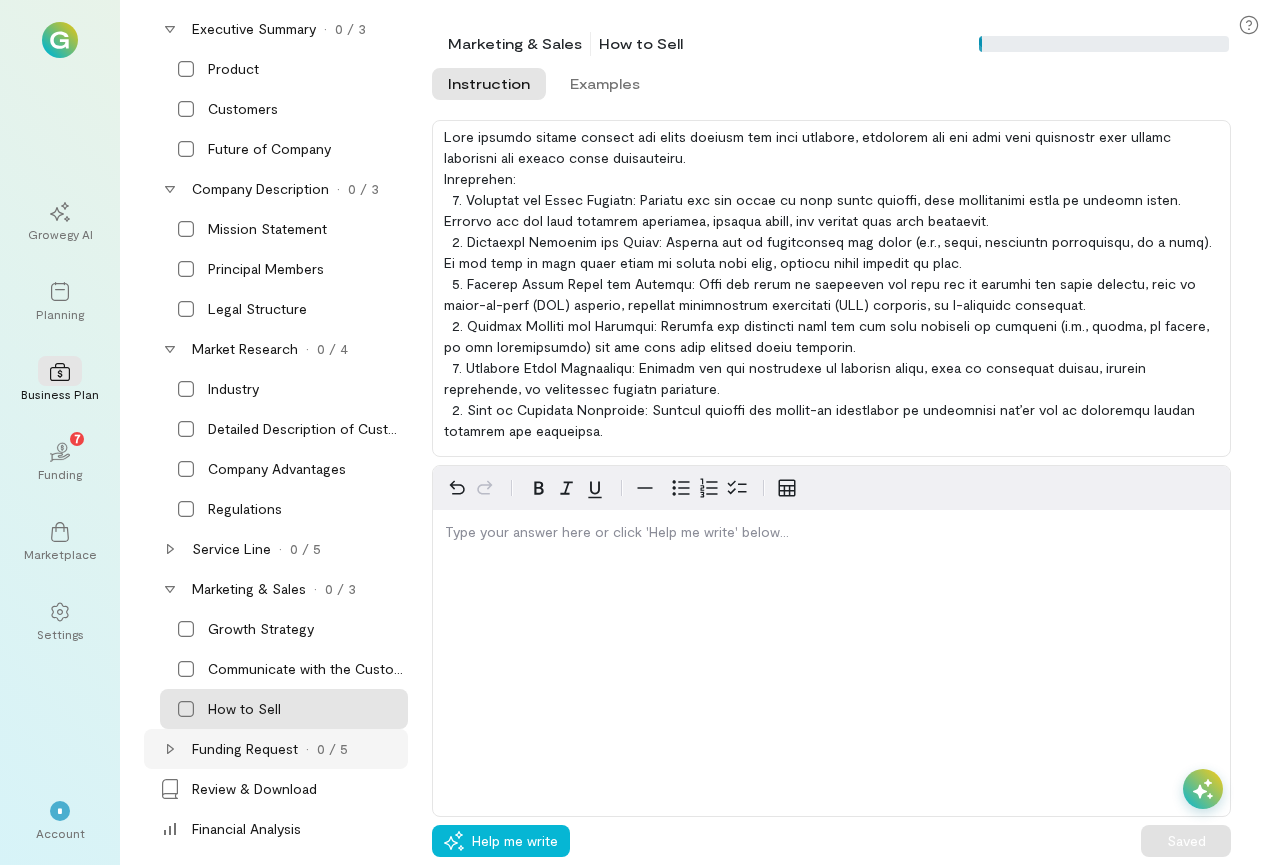 click on "Funding Request" at bounding box center (245, 749) 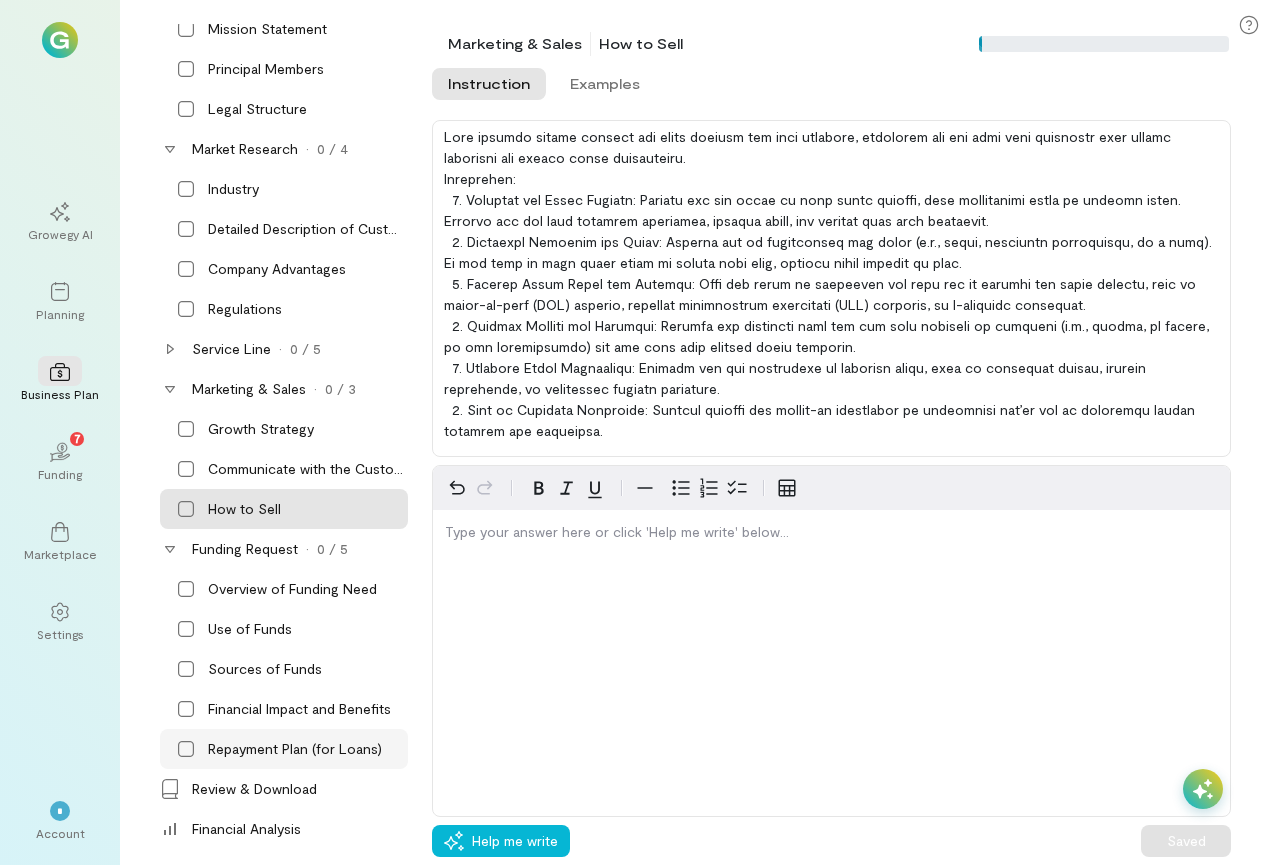 scroll, scrollTop: 295, scrollLeft: 0, axis: vertical 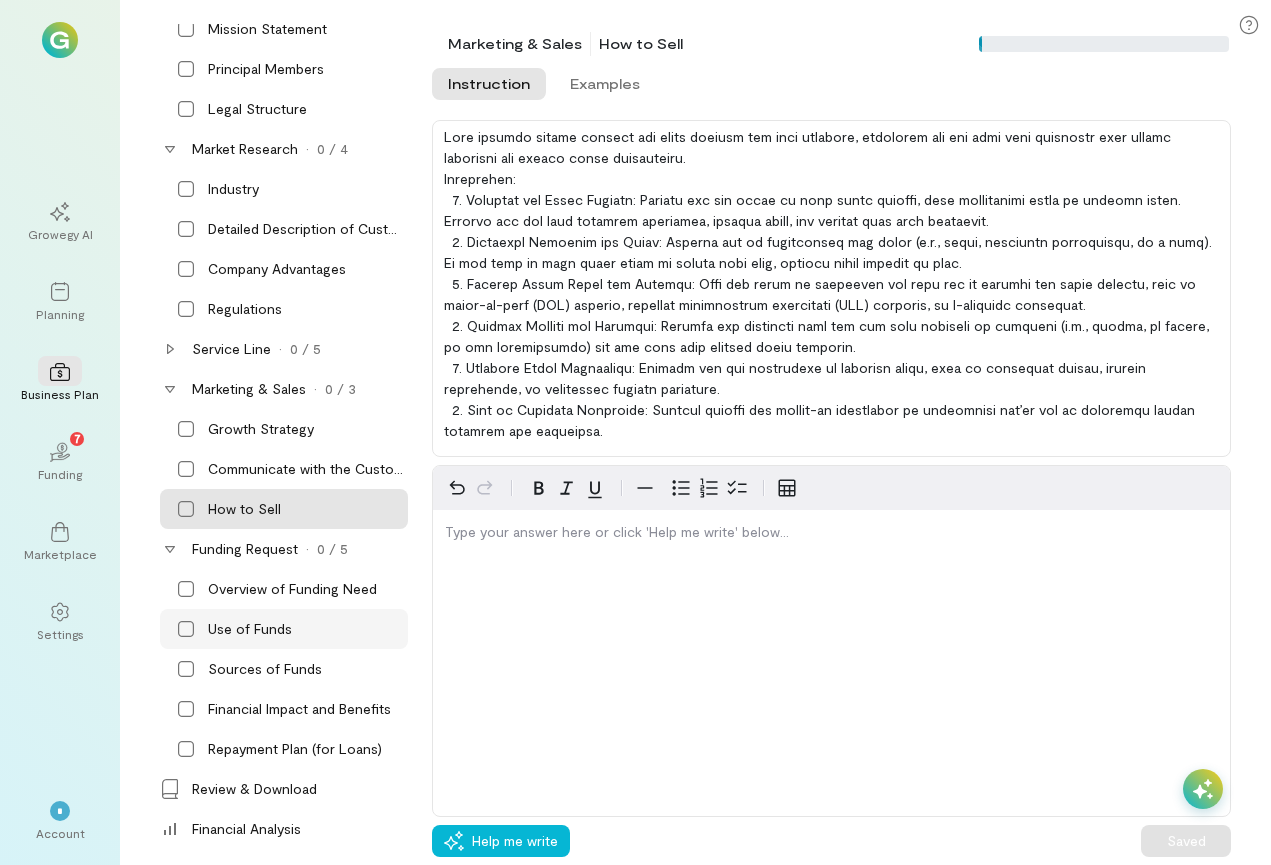 click 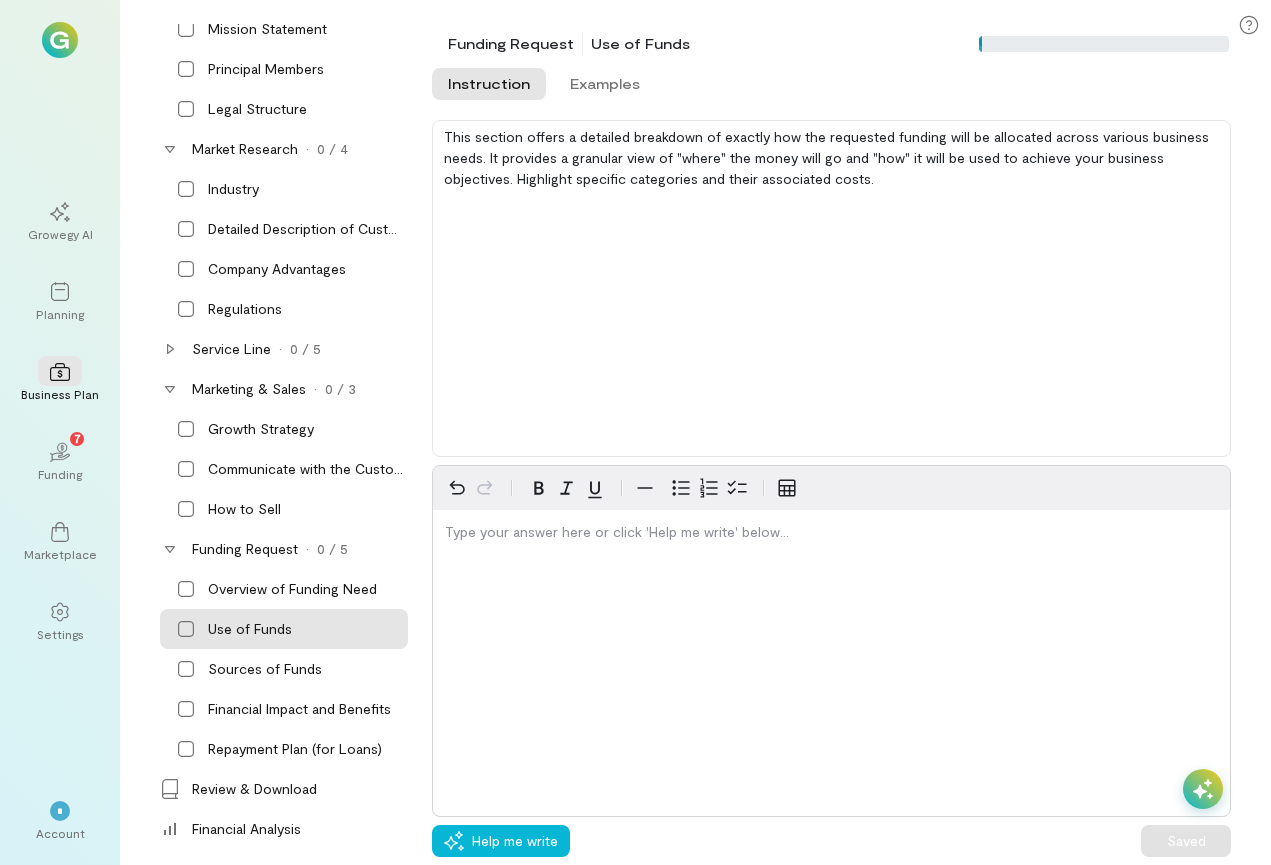 scroll, scrollTop: 0, scrollLeft: 0, axis: both 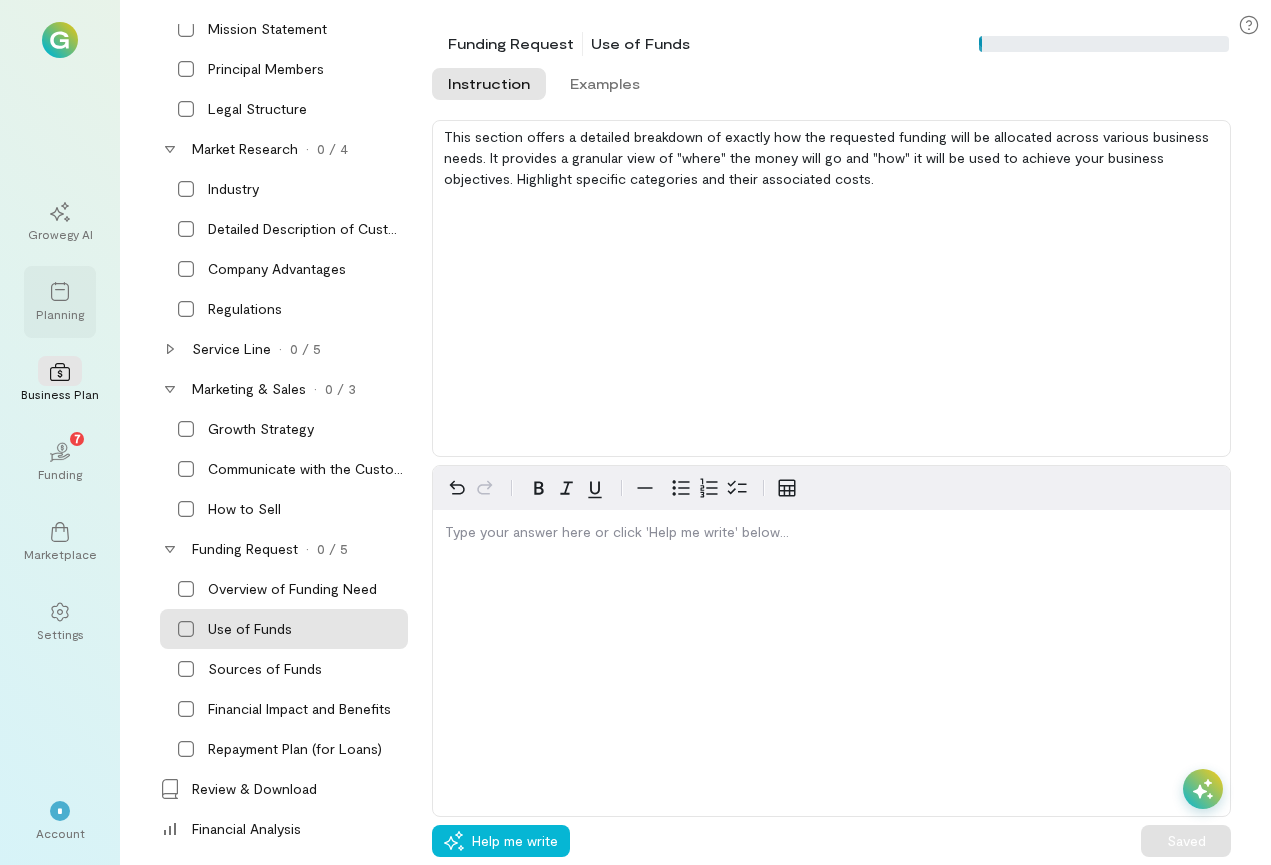 click on "Planning" at bounding box center [60, 314] 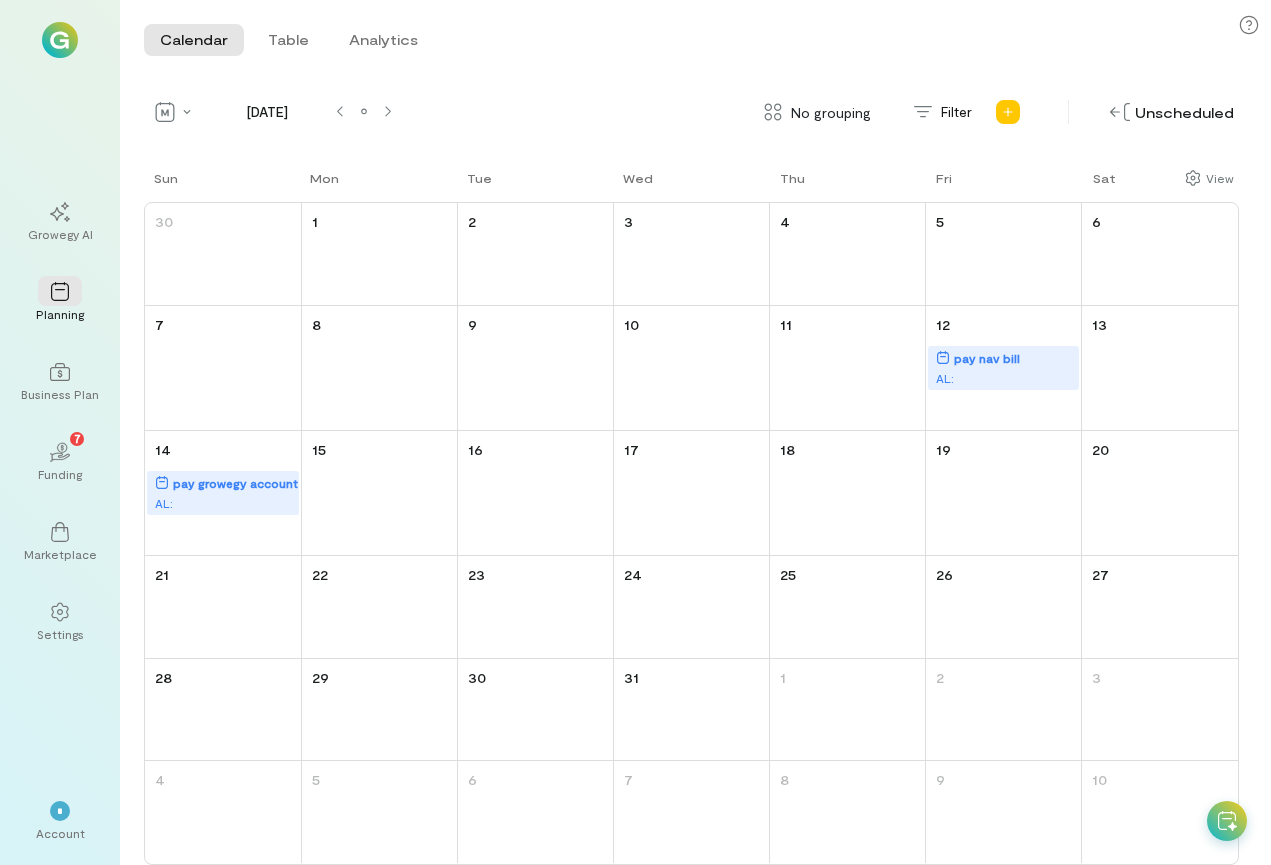 scroll, scrollTop: 0, scrollLeft: 0, axis: both 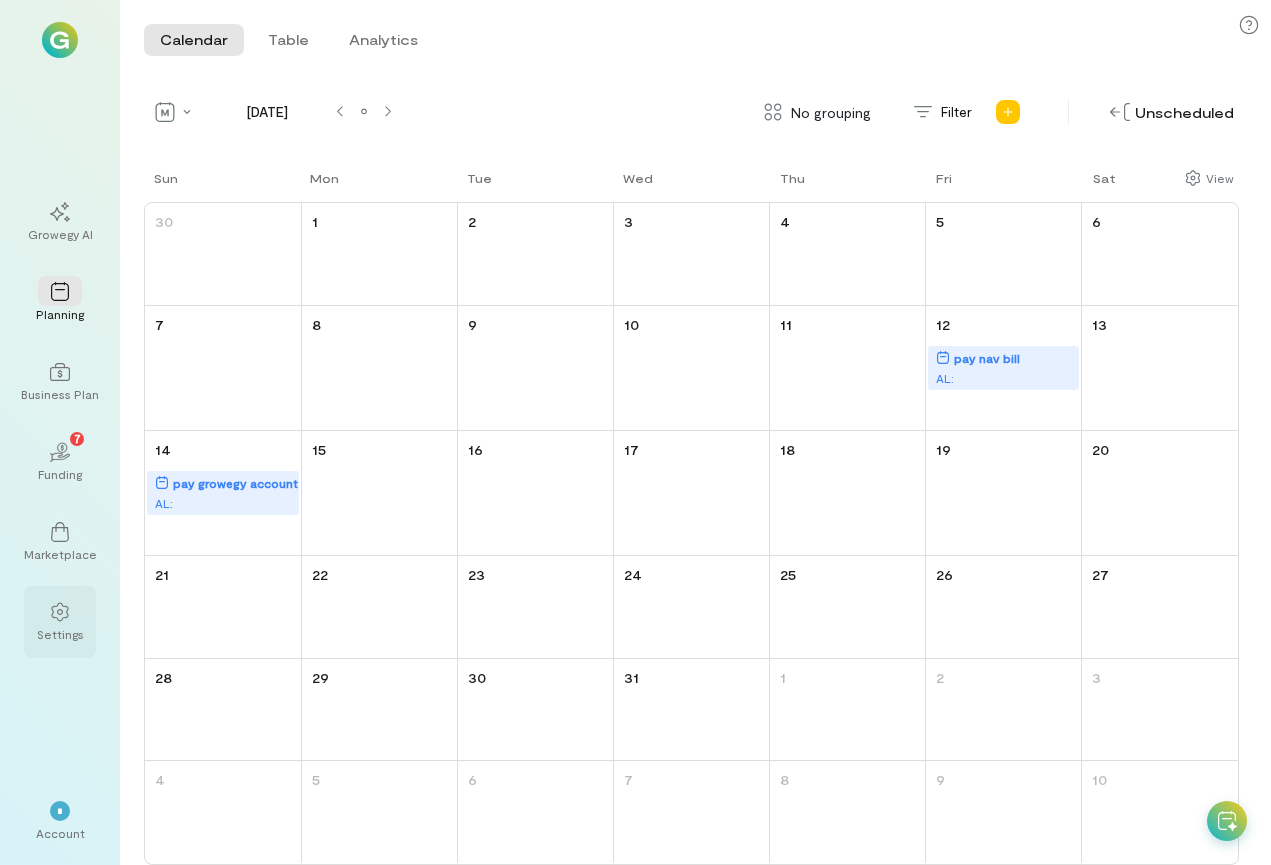 click 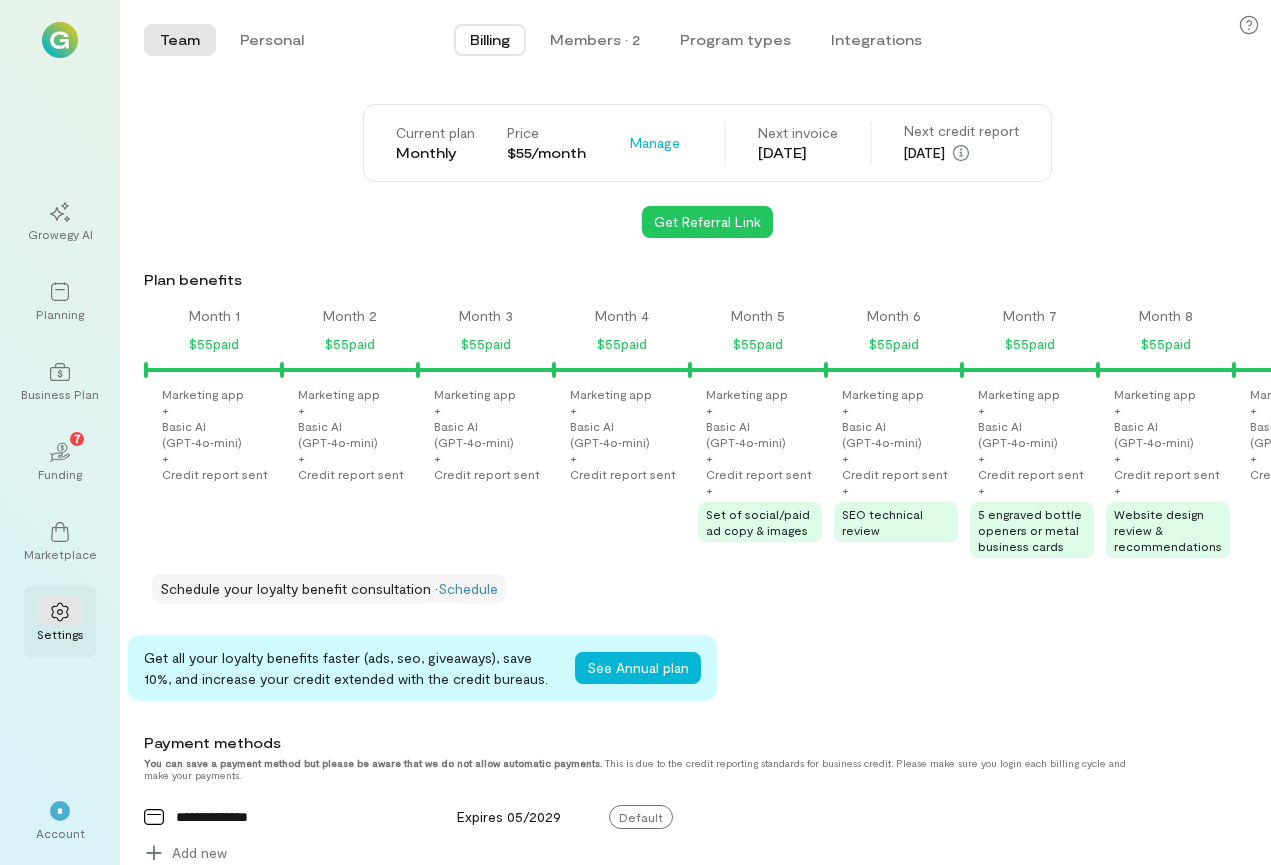 scroll, scrollTop: 0, scrollLeft: 1700, axis: horizontal 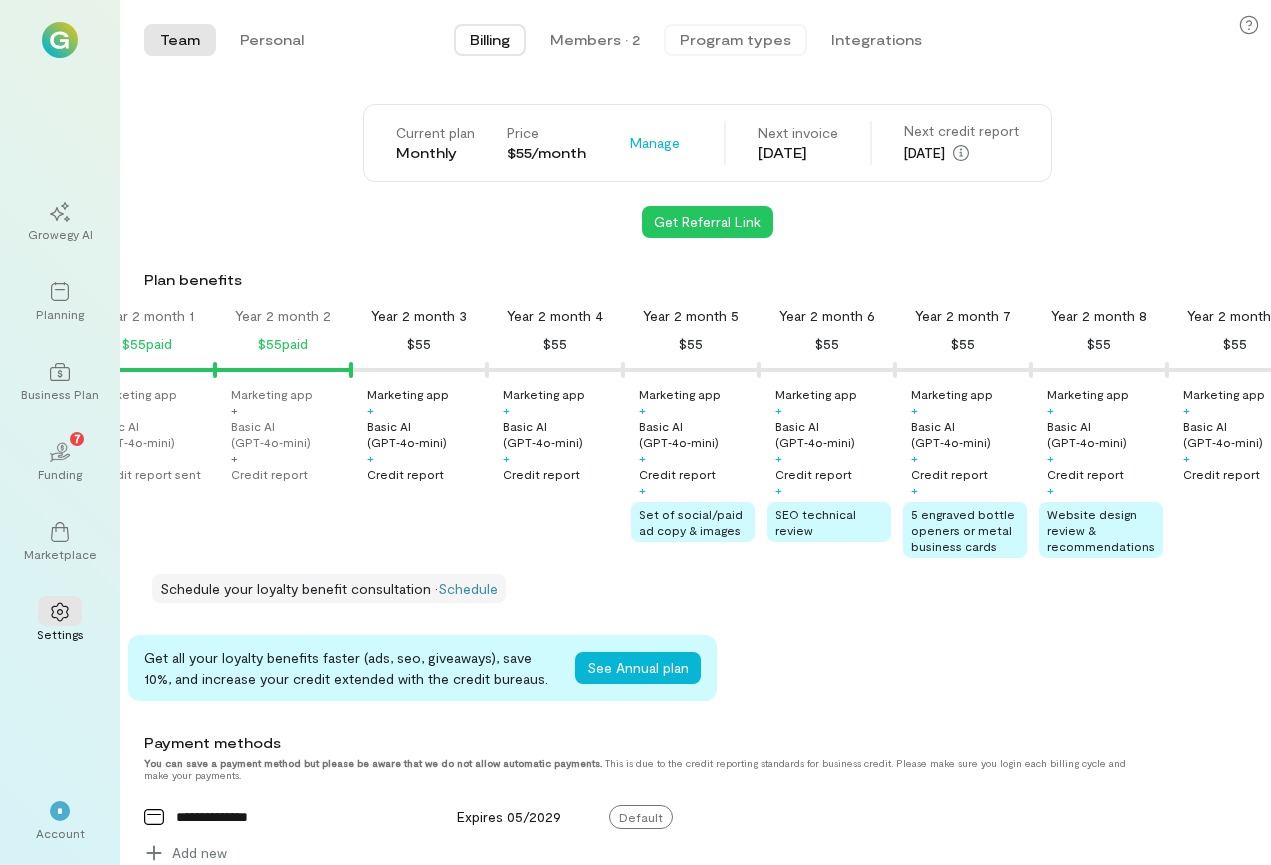 click on "Program types" at bounding box center [735, 40] 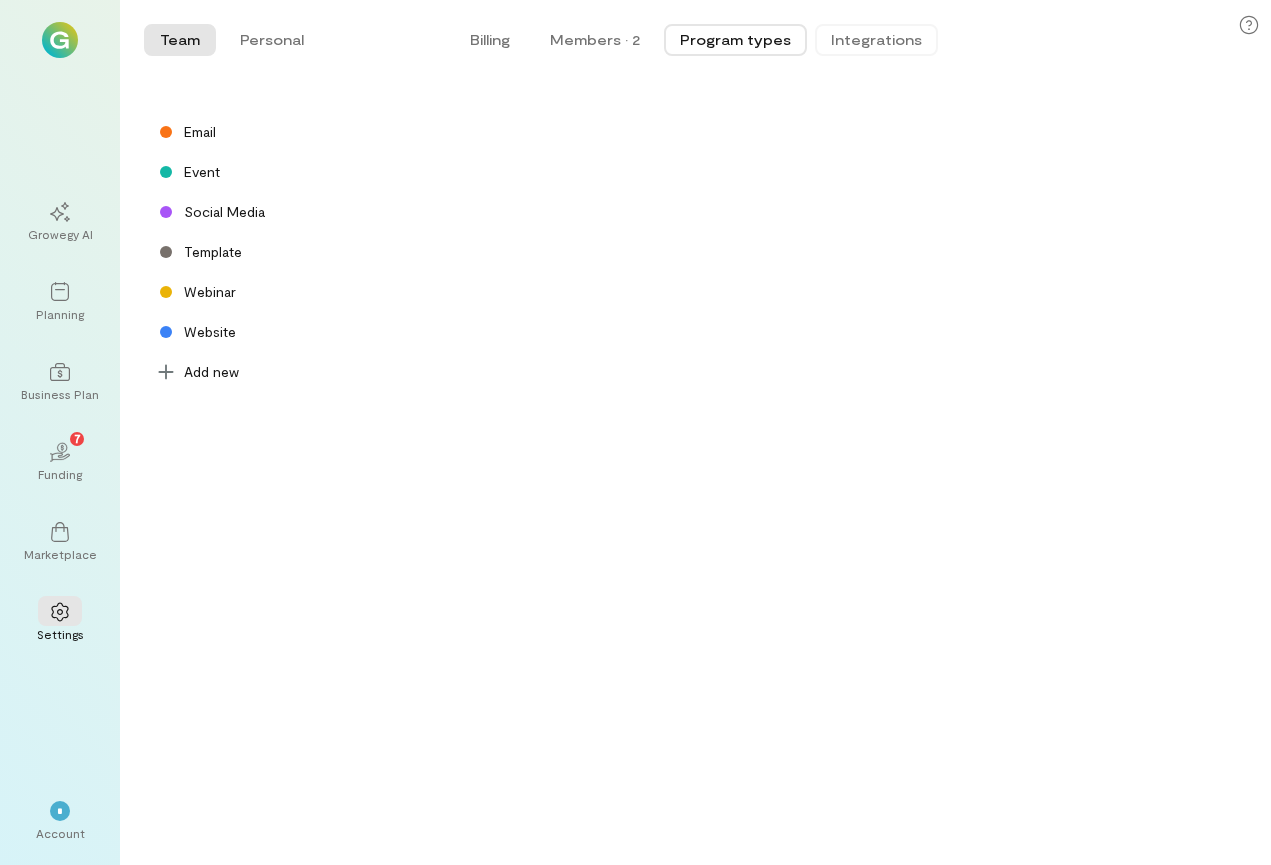 click on "Integrations" at bounding box center [876, 40] 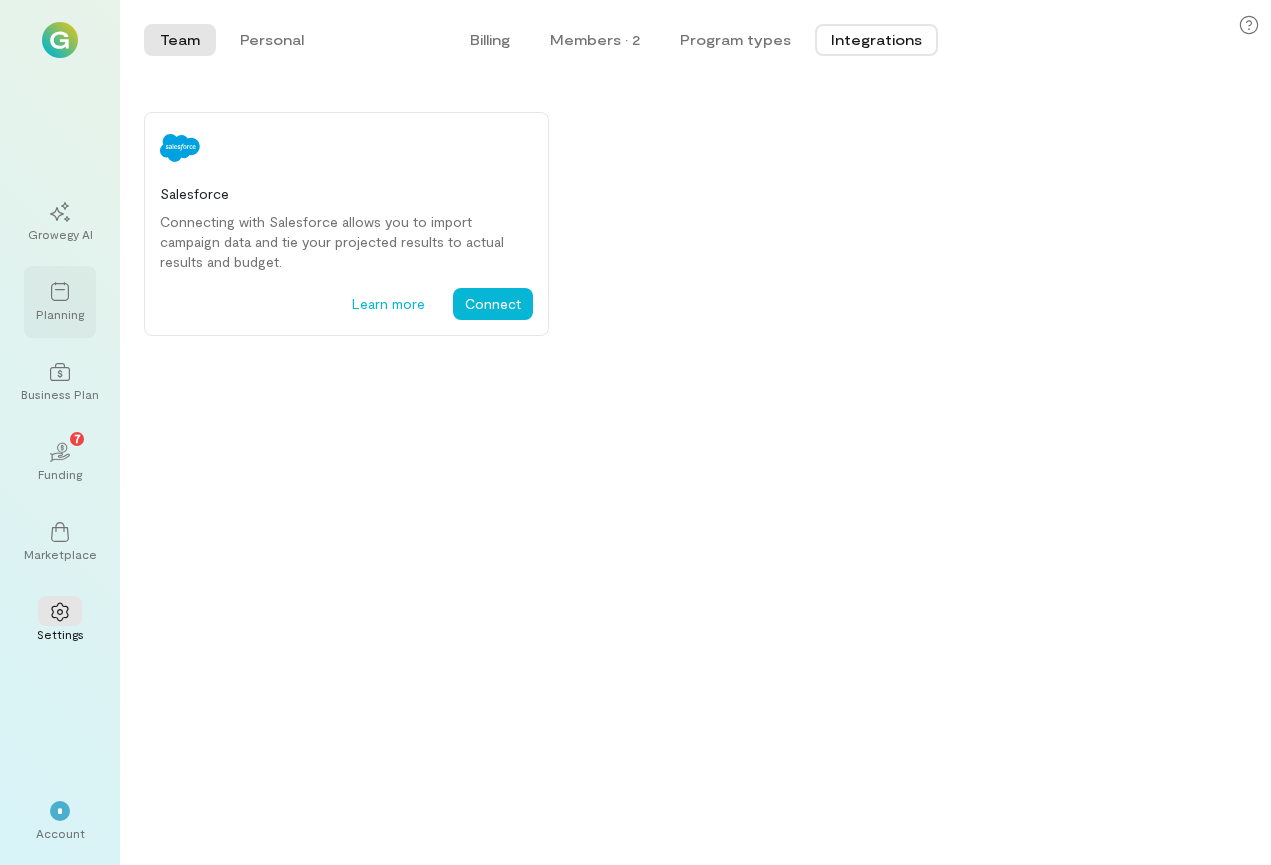 click at bounding box center (60, 291) 